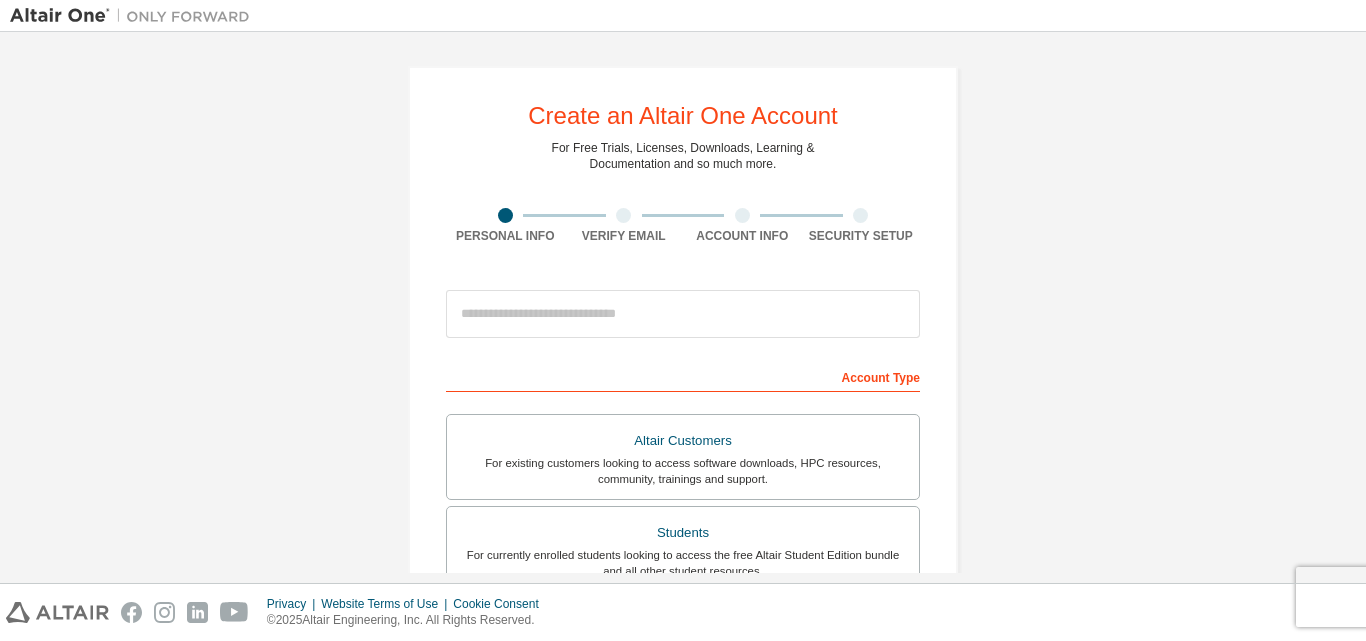 scroll, scrollTop: 0, scrollLeft: 0, axis: both 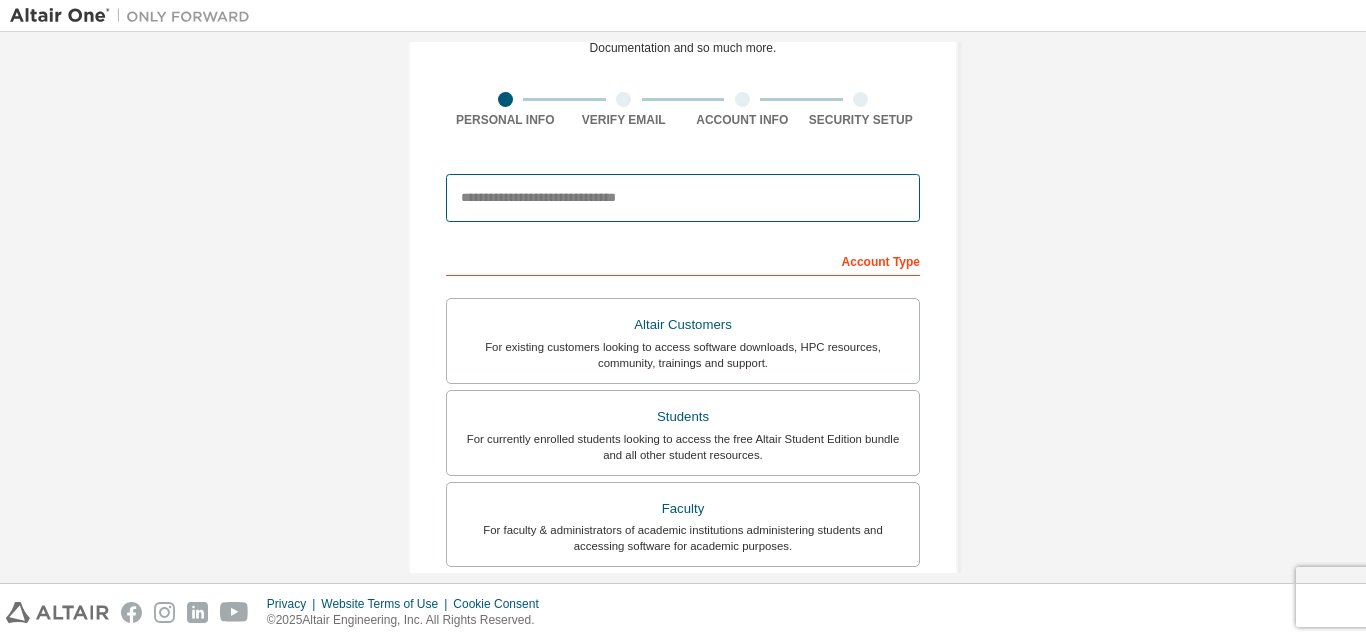 click at bounding box center (683, 198) 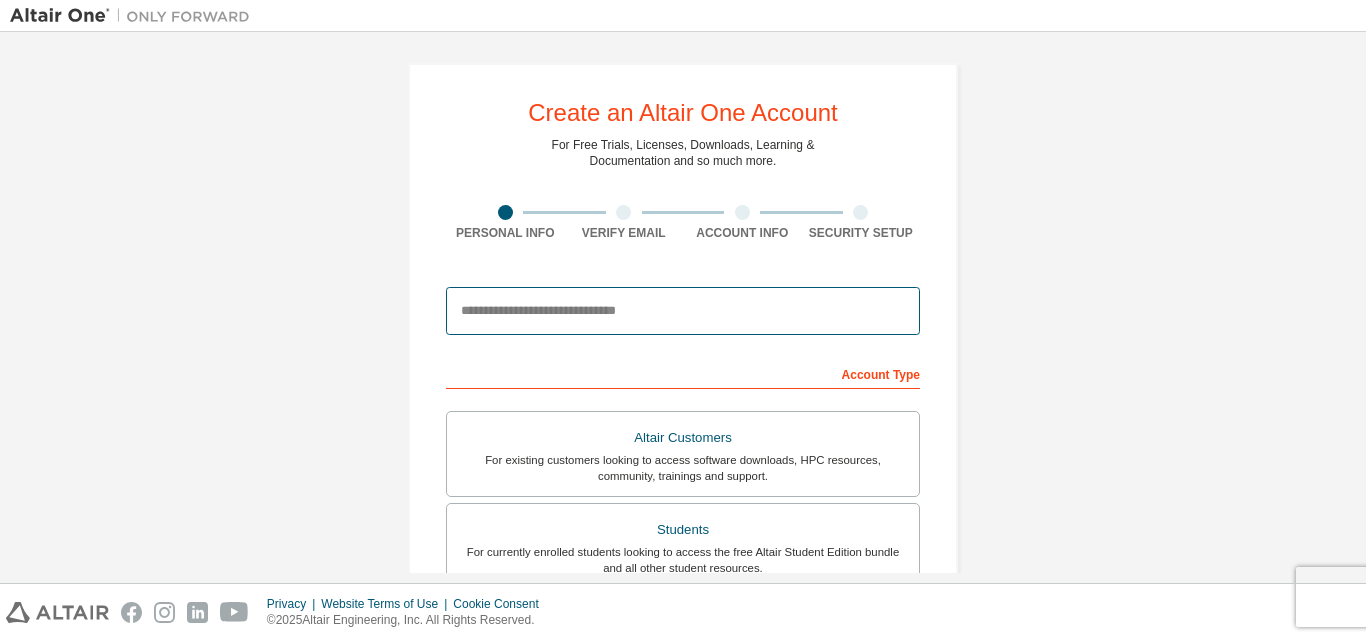 scroll, scrollTop: 0, scrollLeft: 0, axis: both 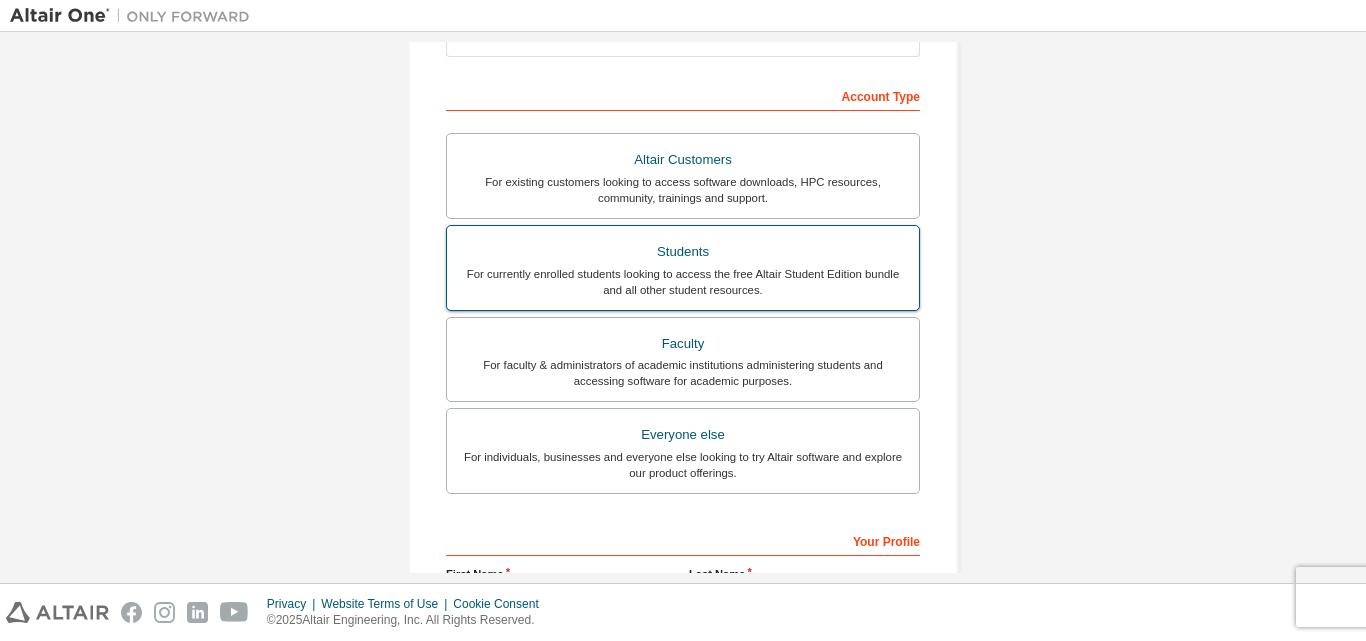 click on "For currently enrolled students looking to access the free Altair Student Edition bundle and all other student resources." at bounding box center (683, 282) 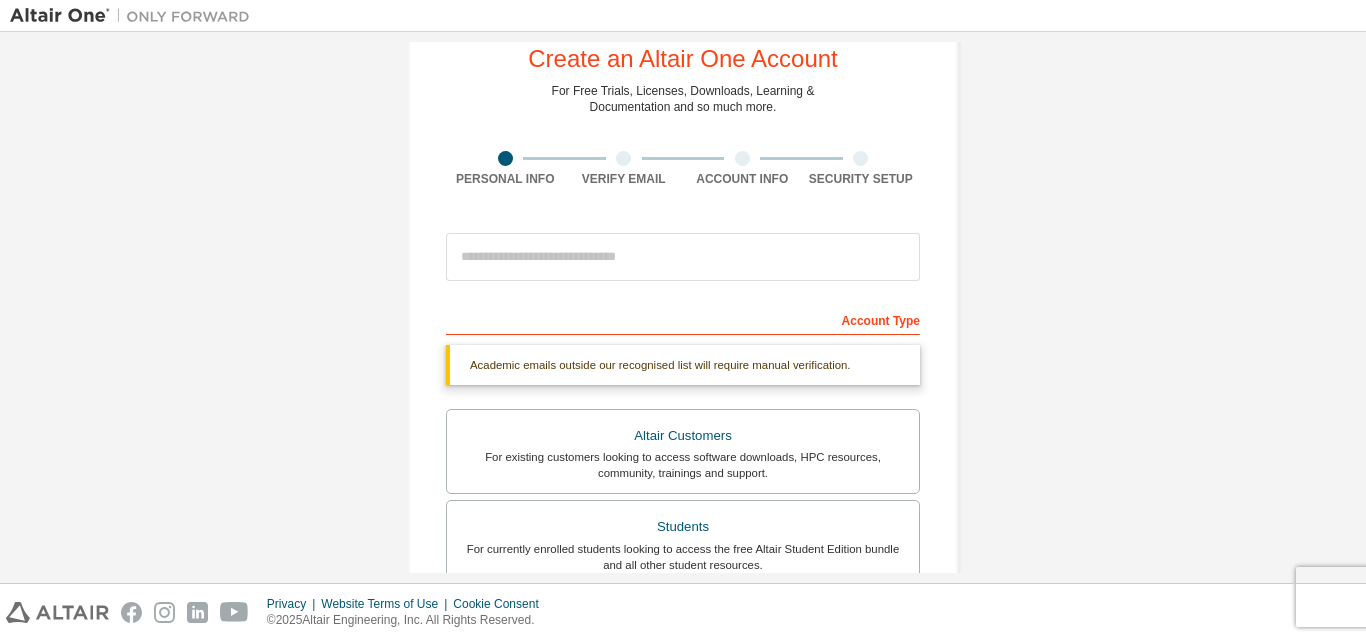 scroll, scrollTop: 44, scrollLeft: 0, axis: vertical 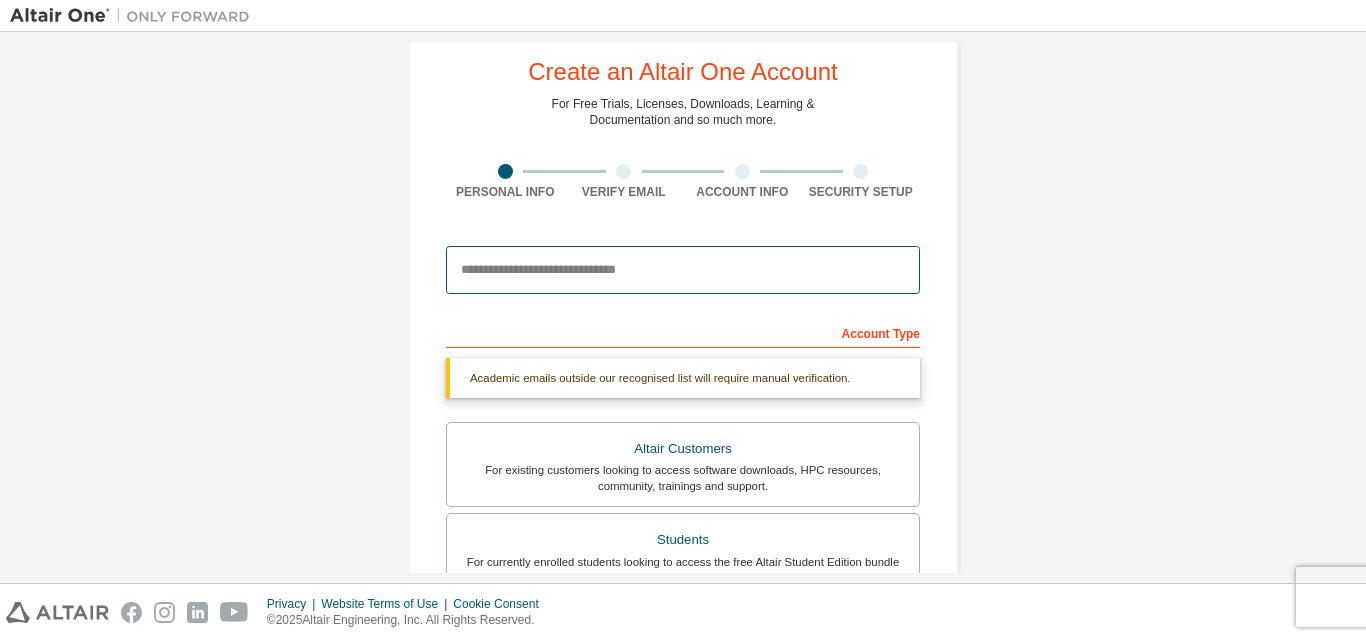 click at bounding box center (683, 270) 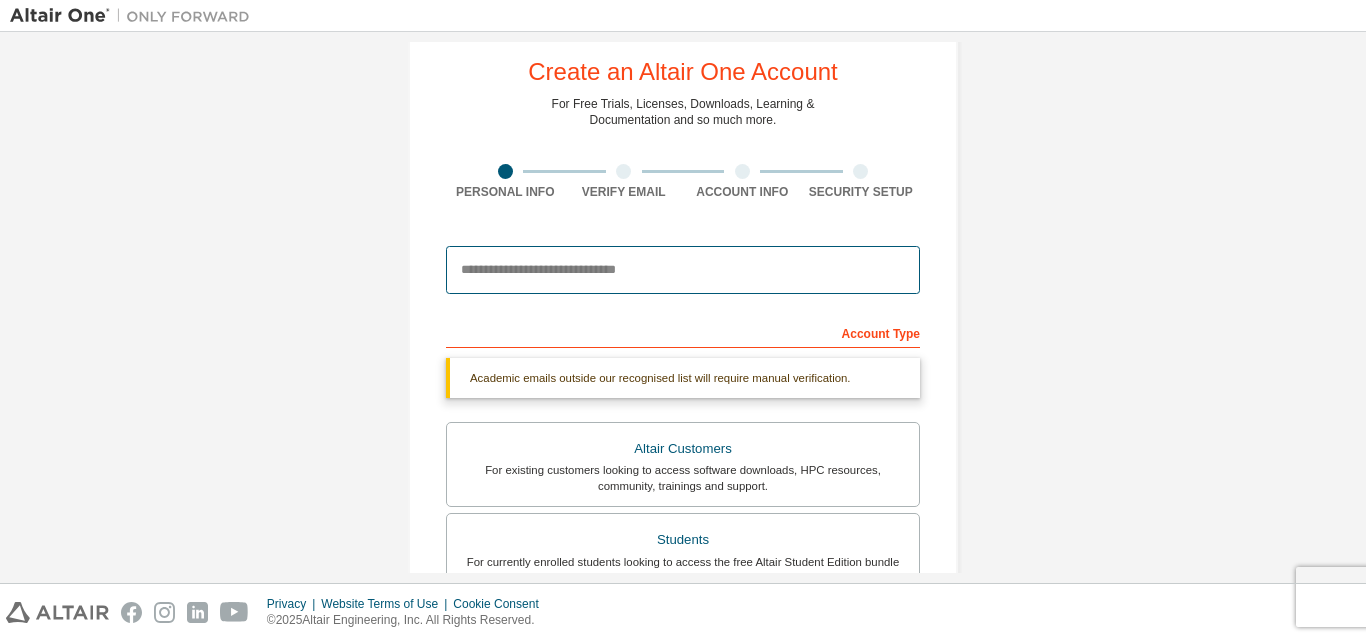 type on "**********" 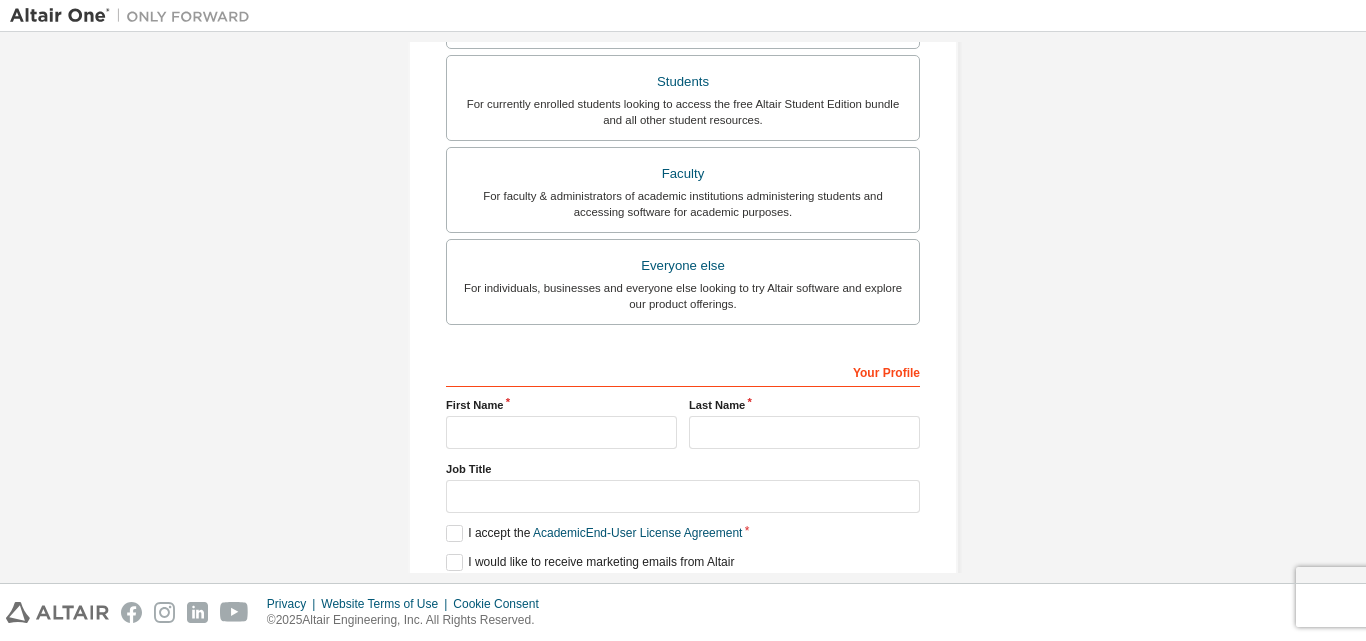 scroll, scrollTop: 513, scrollLeft: 0, axis: vertical 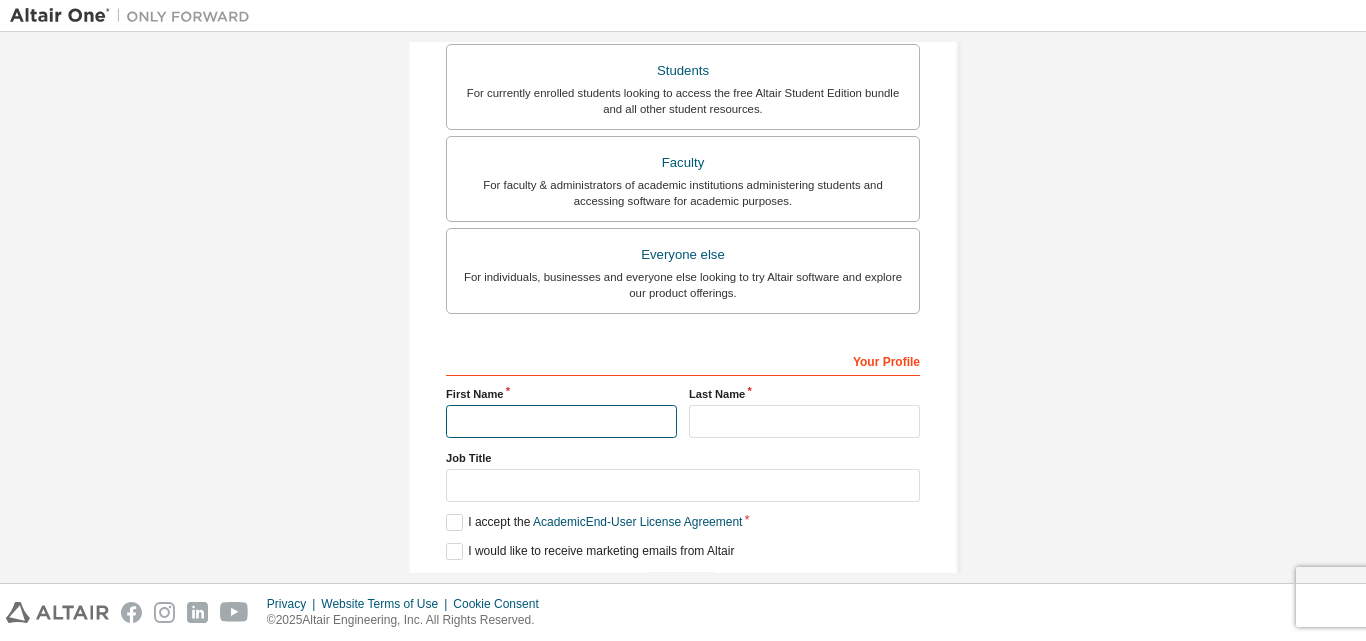 click at bounding box center (561, 421) 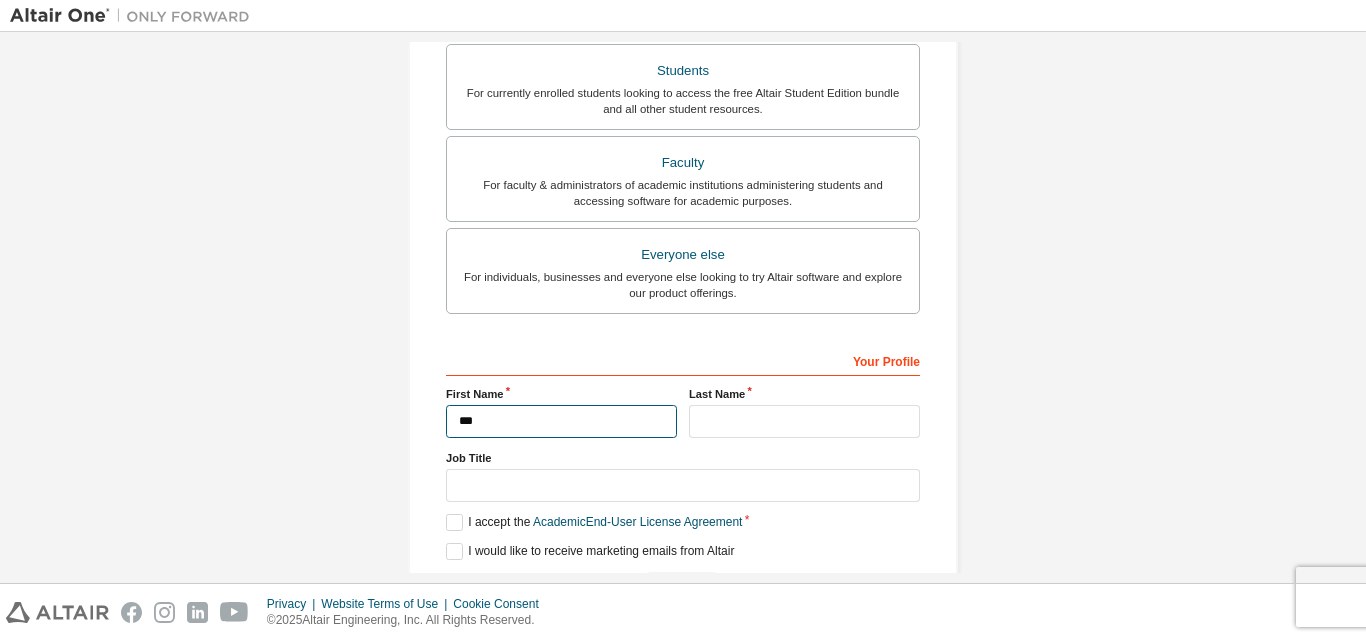 scroll, scrollTop: 531, scrollLeft: 0, axis: vertical 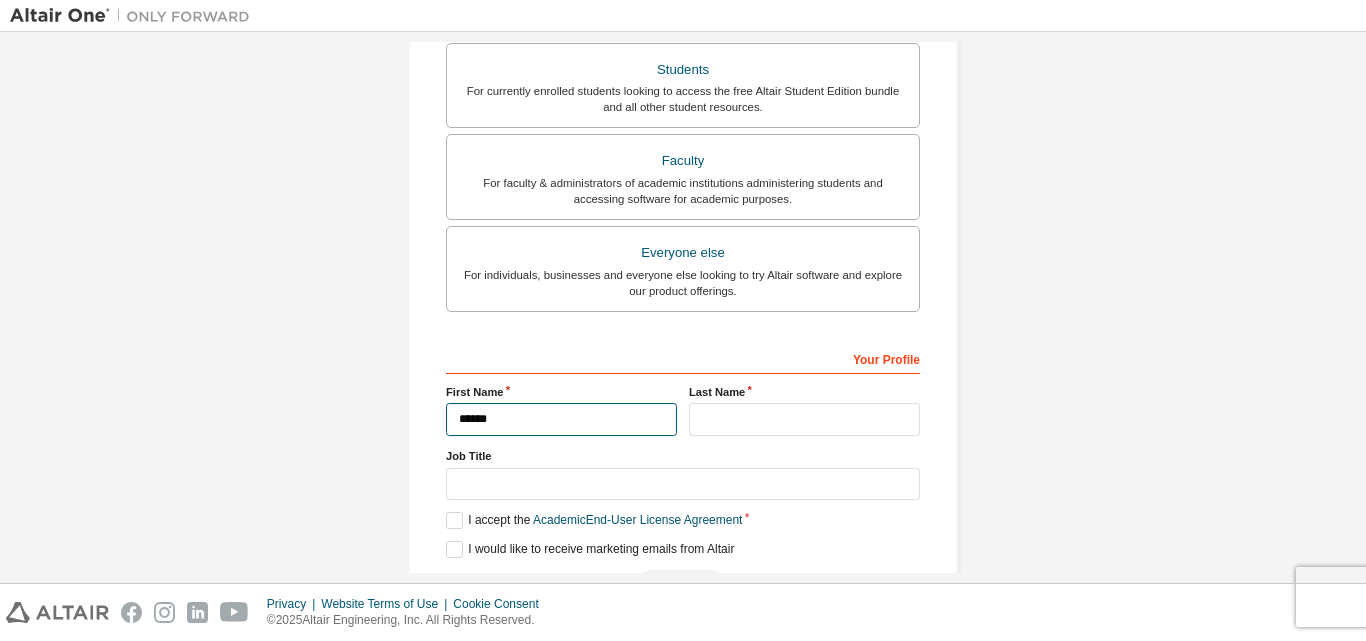 type on "*****" 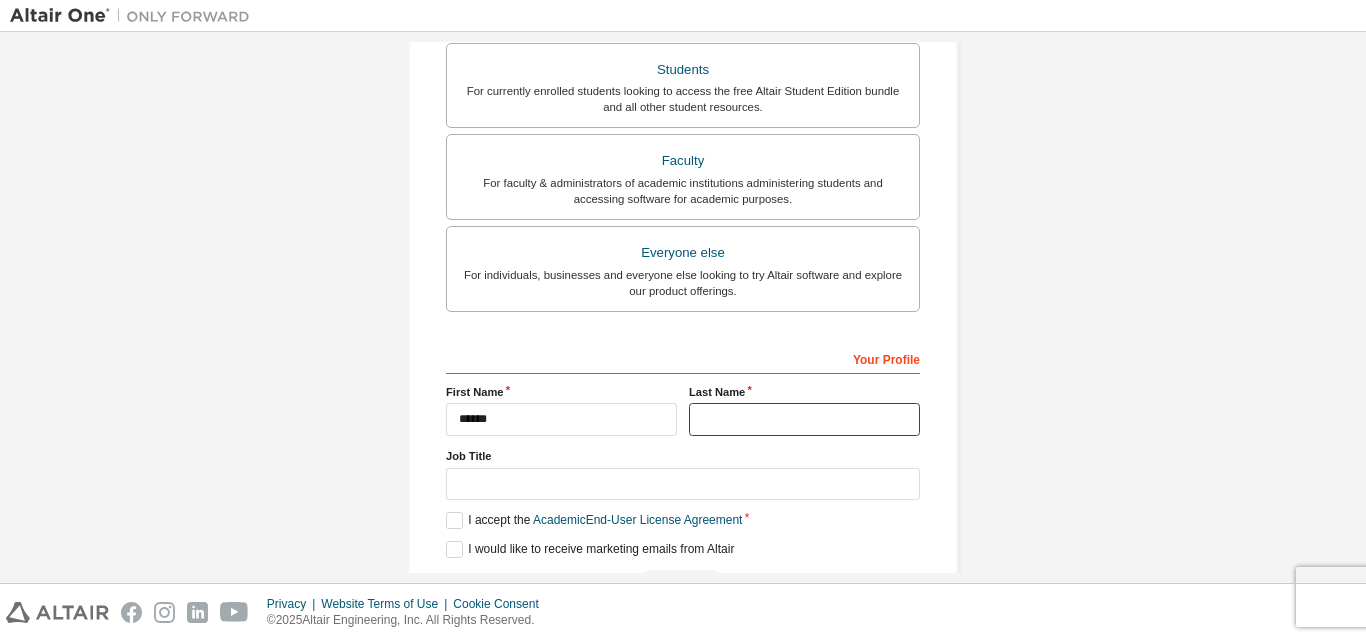 click at bounding box center (804, 419) 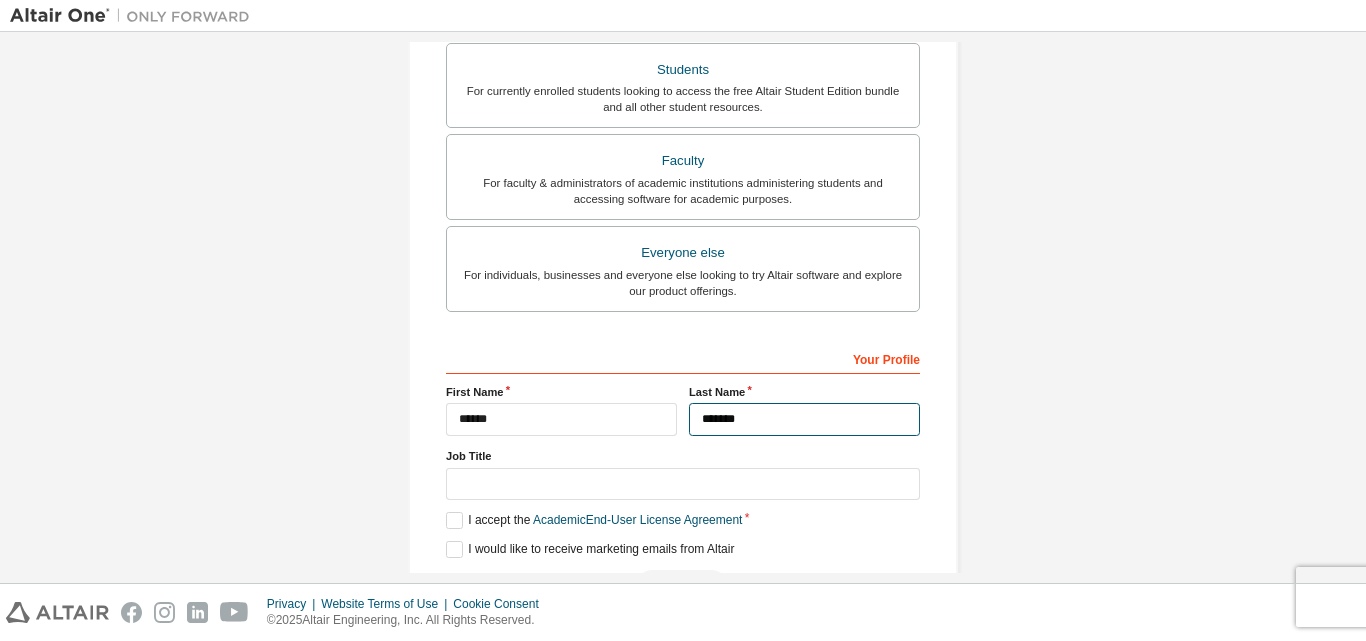 type on "*******" 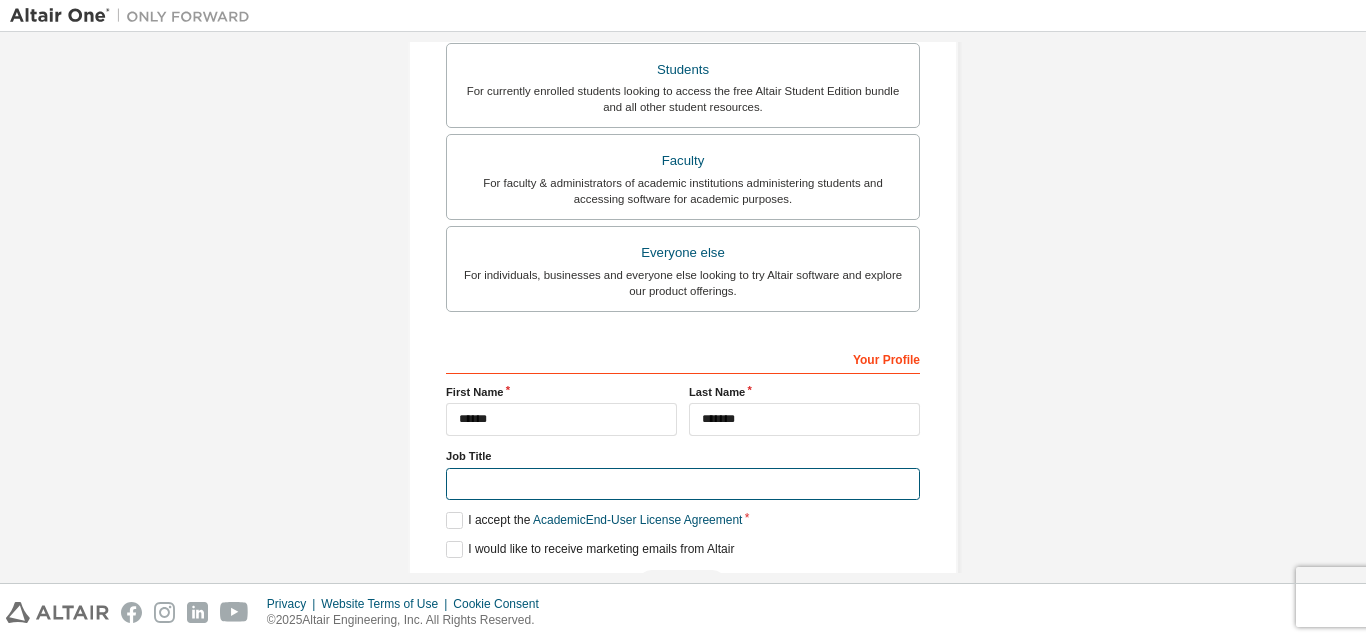 click at bounding box center [683, 484] 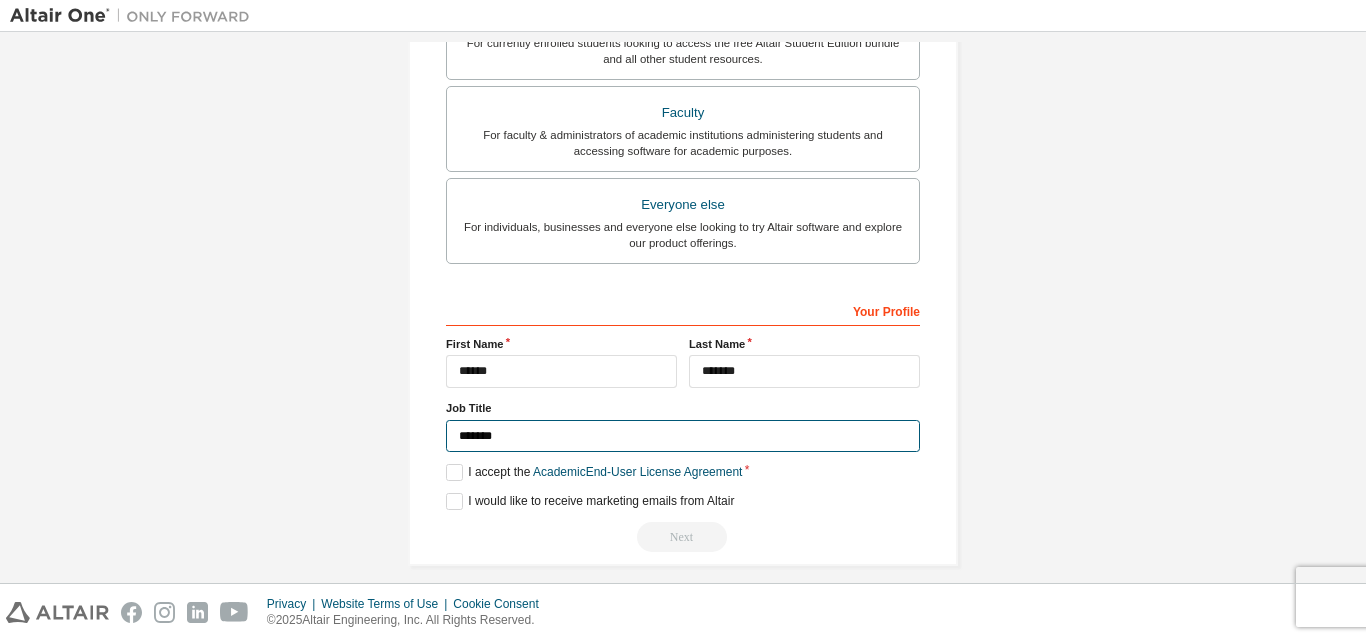 scroll, scrollTop: 597, scrollLeft: 0, axis: vertical 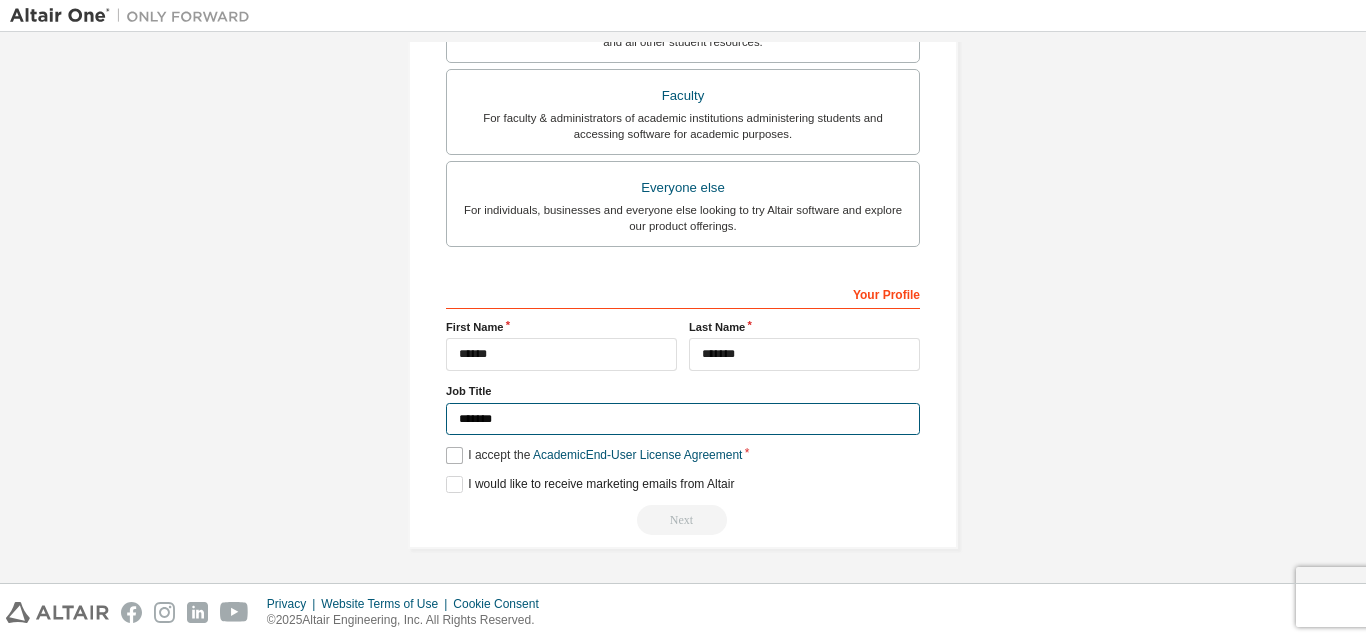 type on "*******" 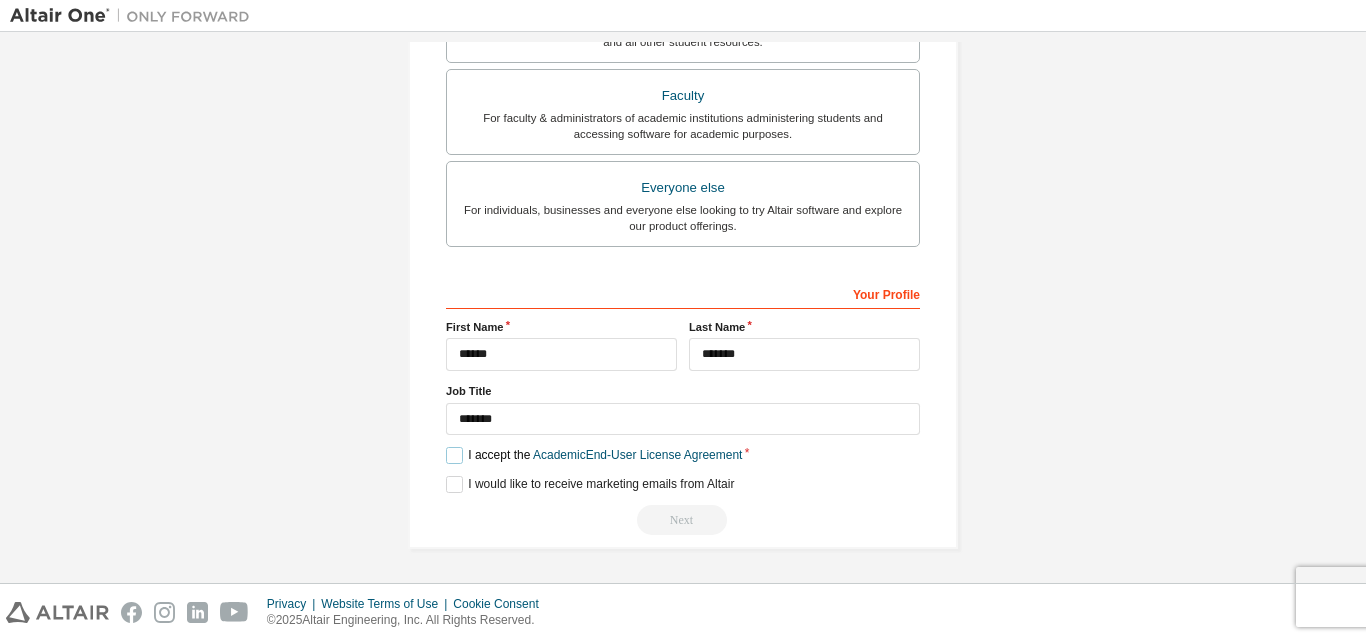 click on "I accept the   Academic   End-User License Agreement" at bounding box center (594, 455) 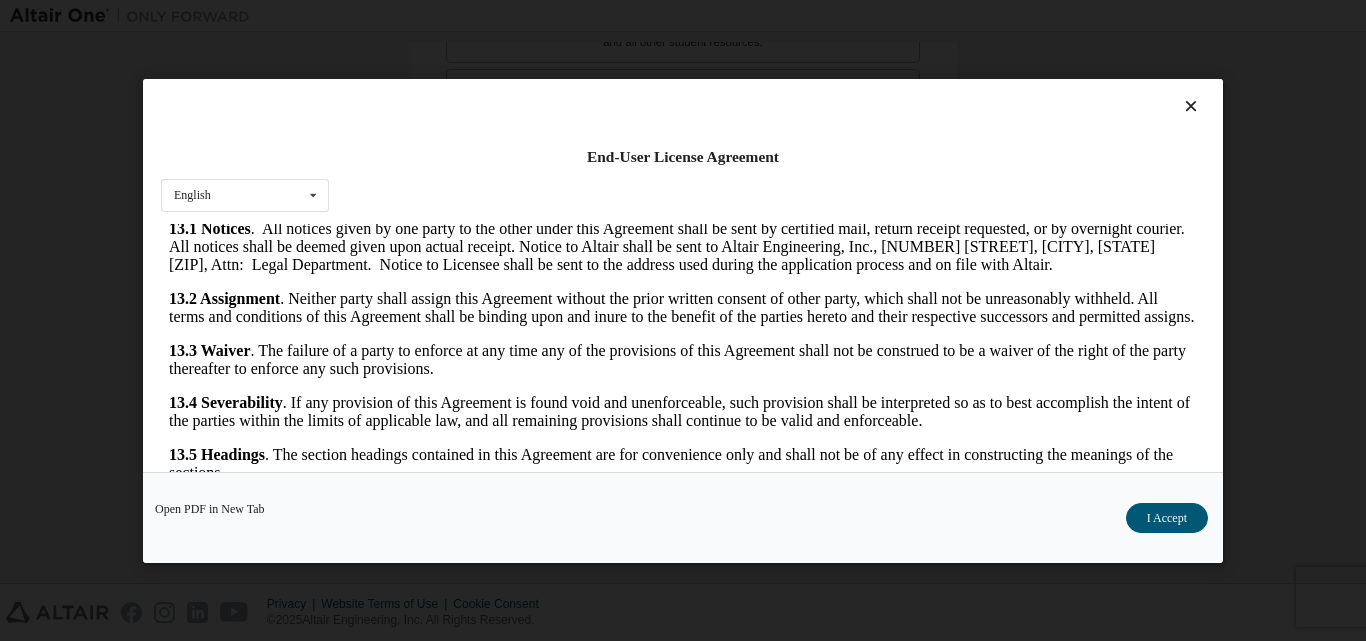 scroll, scrollTop: 3318, scrollLeft: 0, axis: vertical 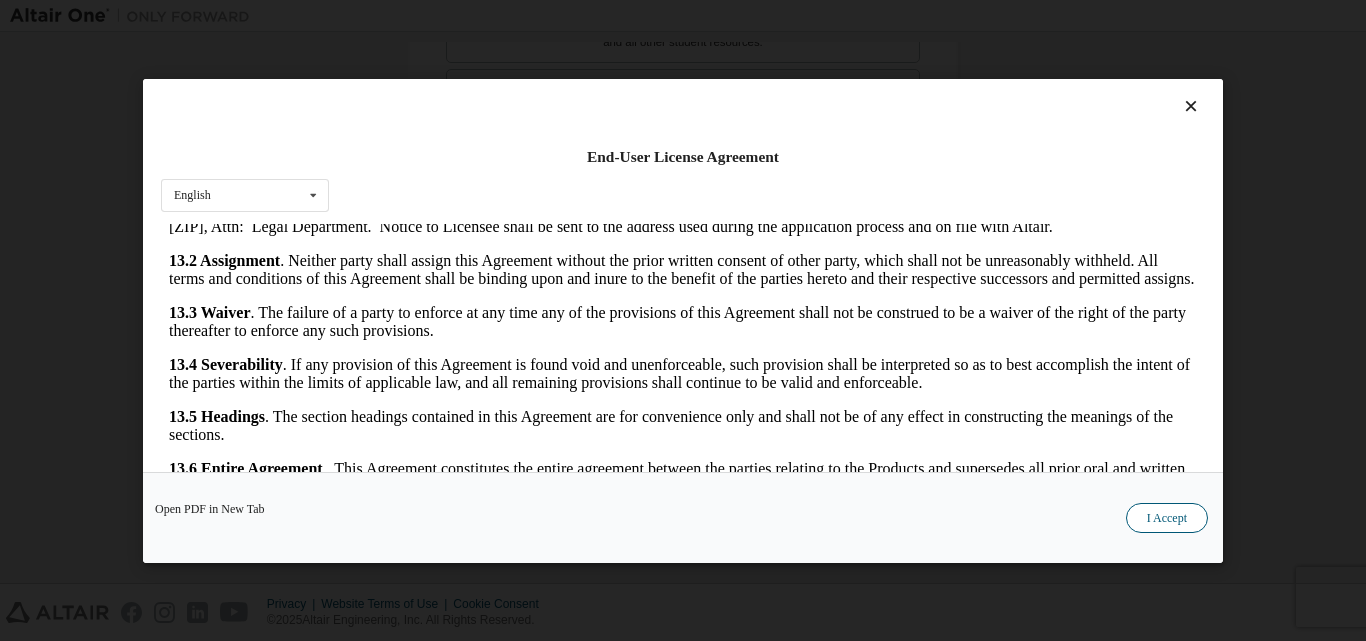 click on "I Accept" at bounding box center [1167, 517] 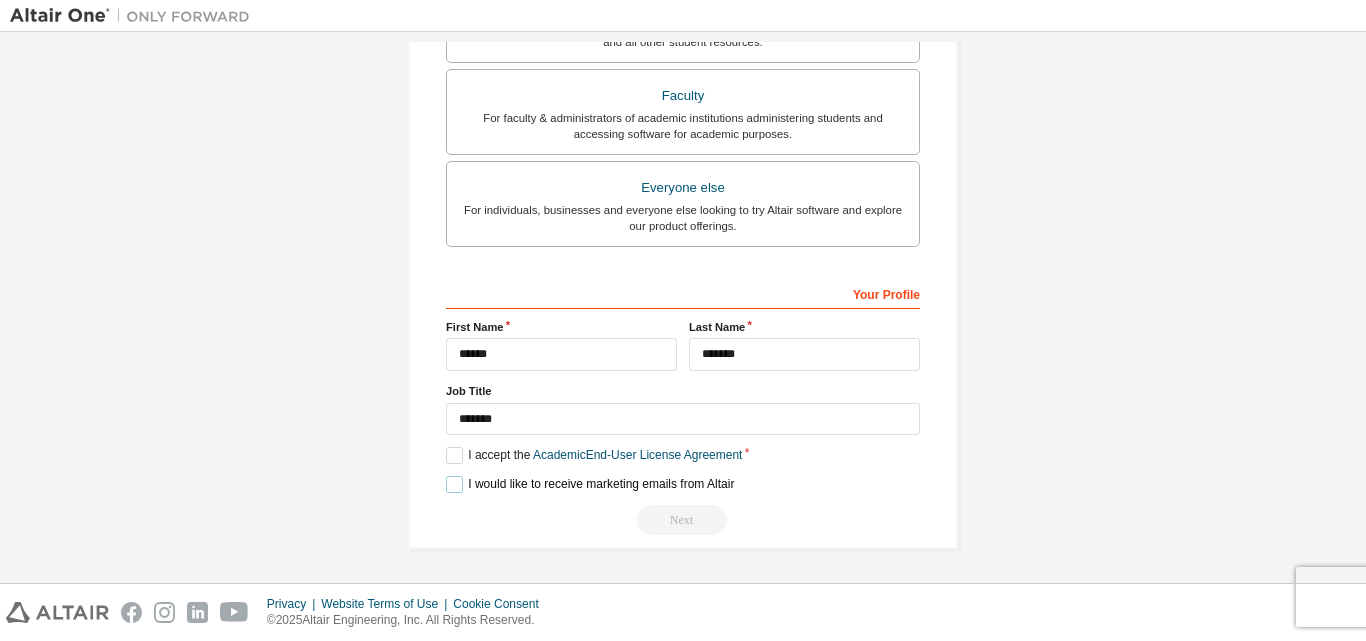 click on "I would like to receive marketing emails from Altair" at bounding box center (590, 484) 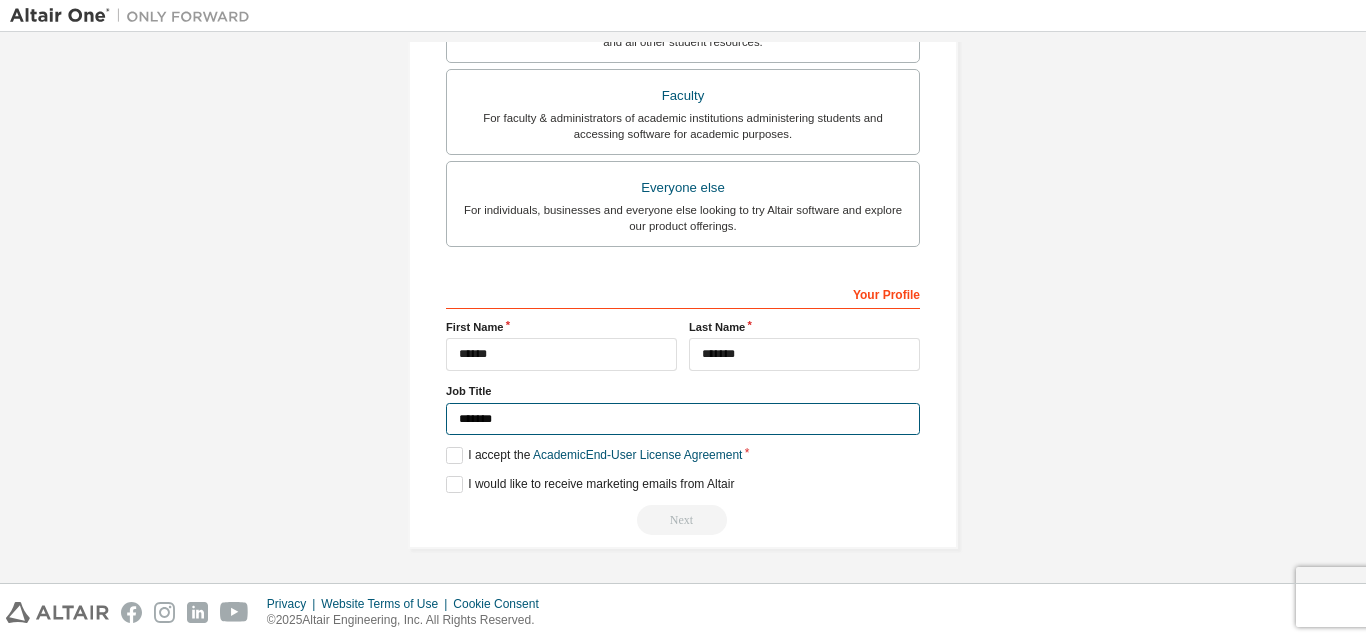 click on "*******" at bounding box center (683, 419) 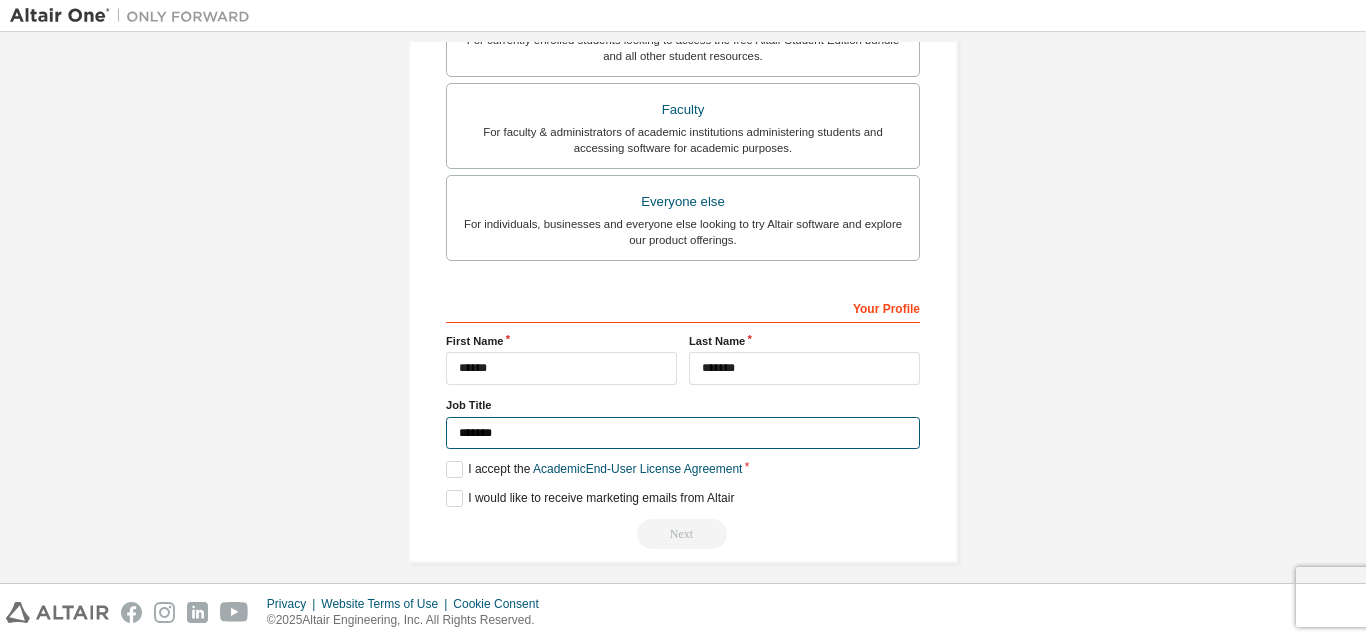 scroll, scrollTop: 597, scrollLeft: 0, axis: vertical 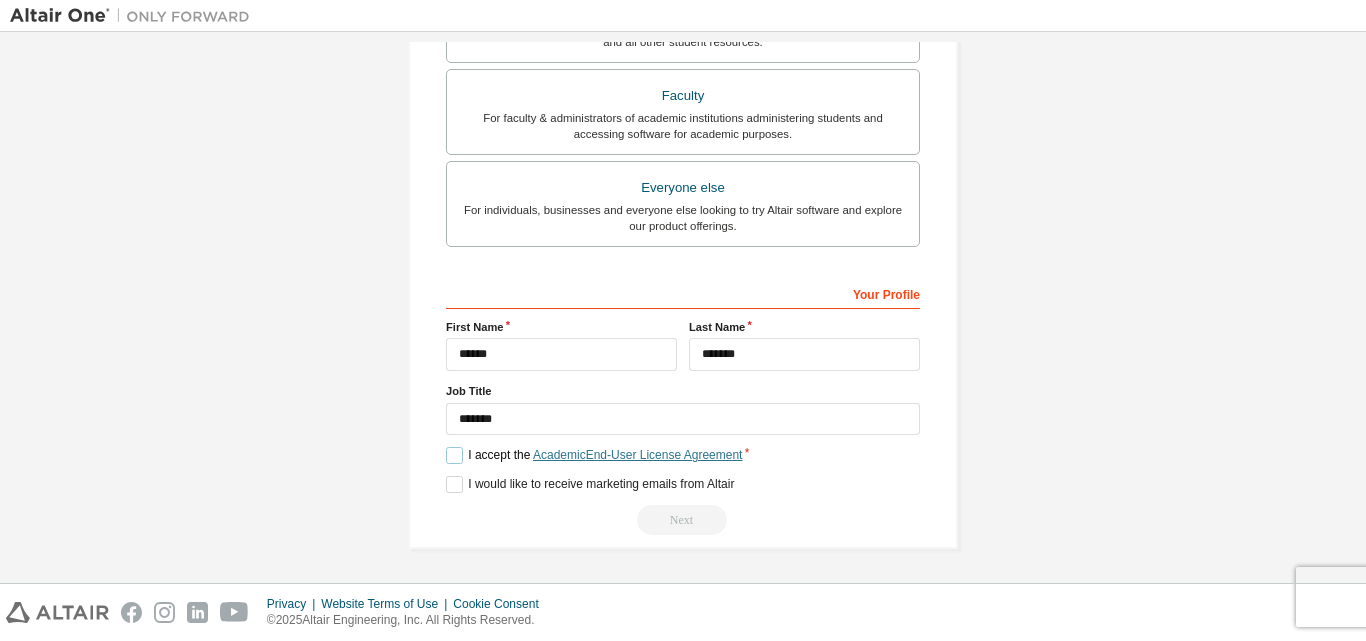 click on "Academic   End-User License Agreement" at bounding box center [637, 455] 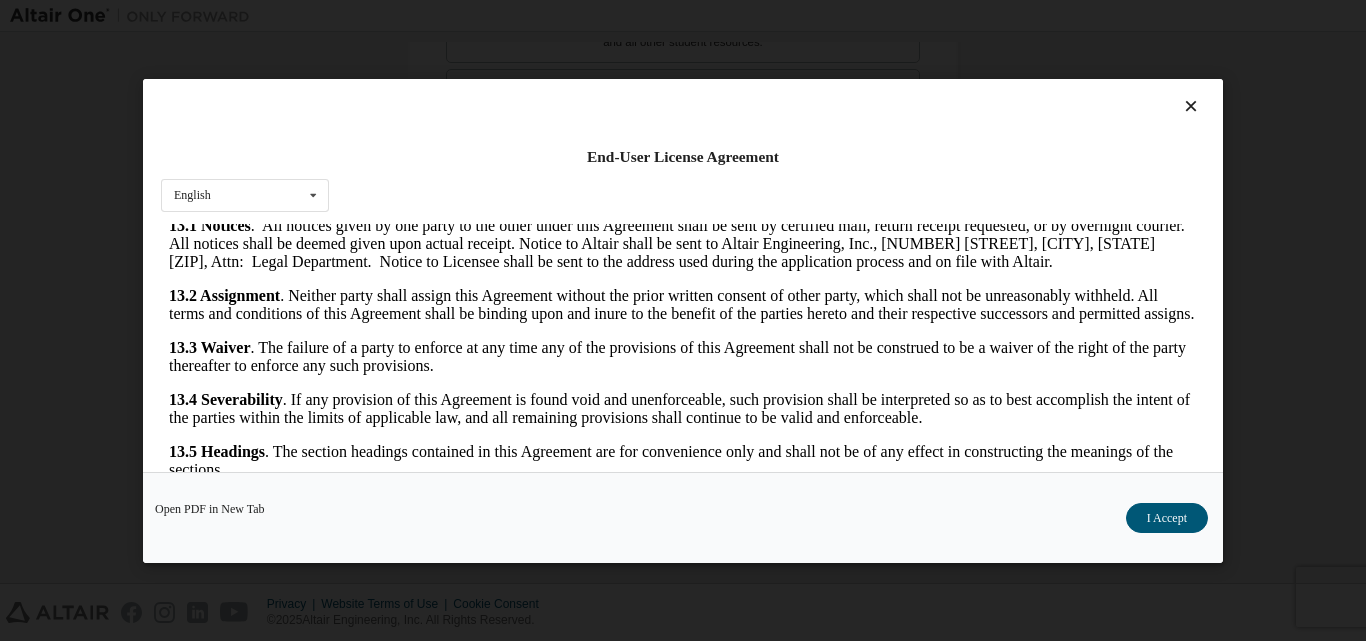 scroll, scrollTop: 3318, scrollLeft: 0, axis: vertical 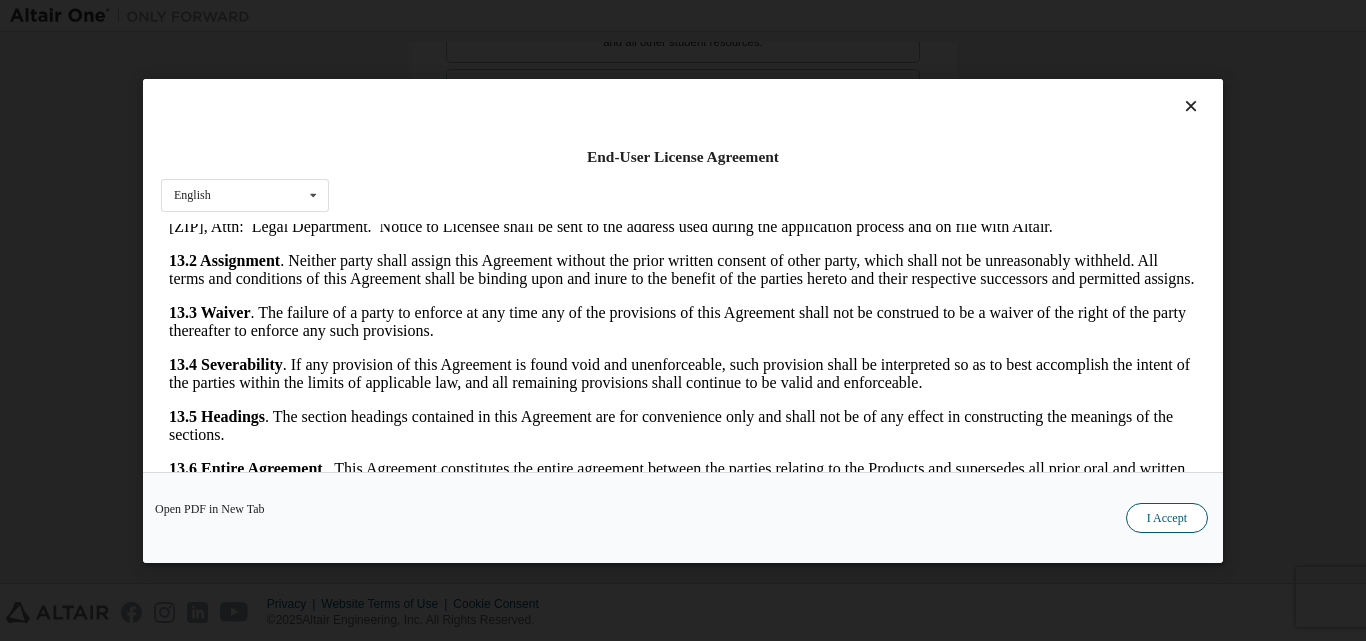 click on "I Accept" at bounding box center [1167, 517] 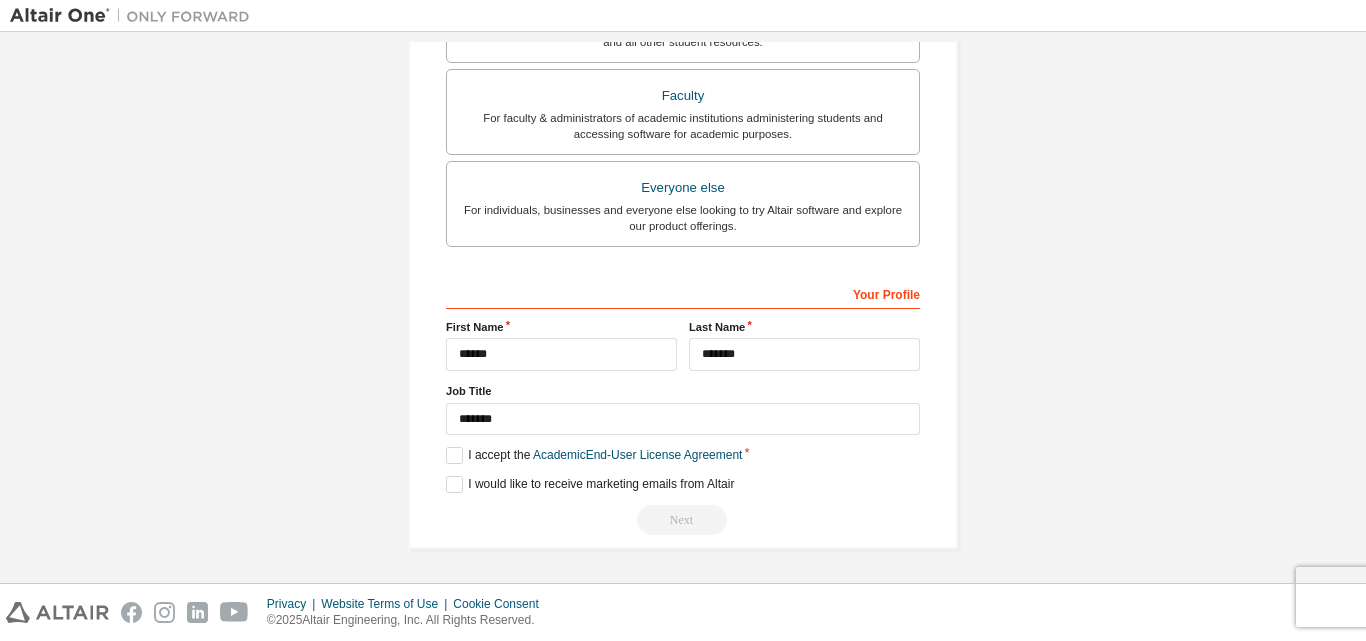 click on "Next" at bounding box center (683, 520) 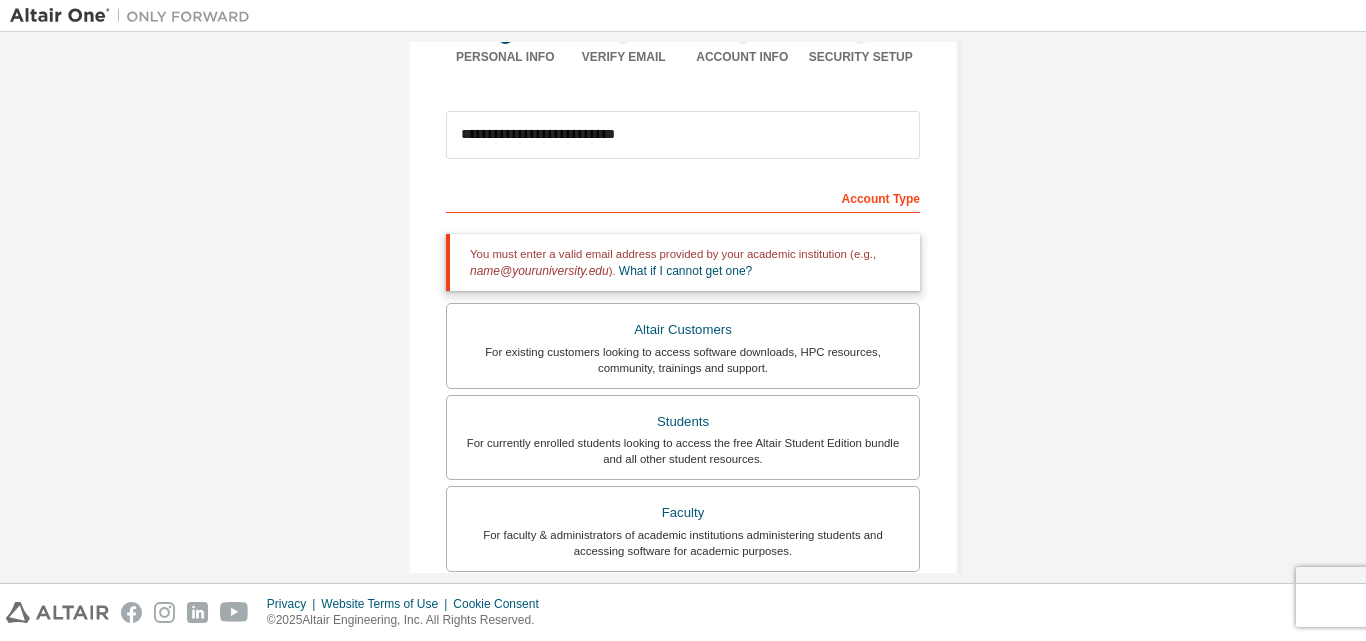 scroll, scrollTop: 327, scrollLeft: 0, axis: vertical 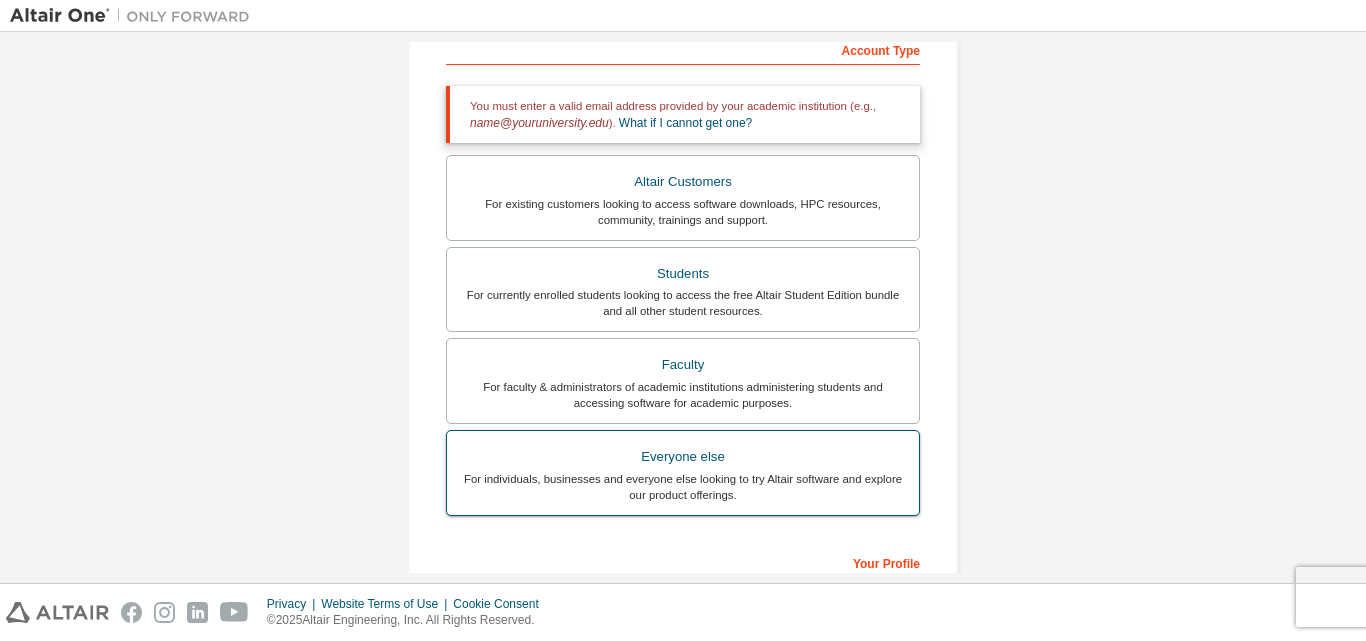 click on "For individuals, businesses and everyone else looking to try Altair software and explore our product offerings." at bounding box center [683, 487] 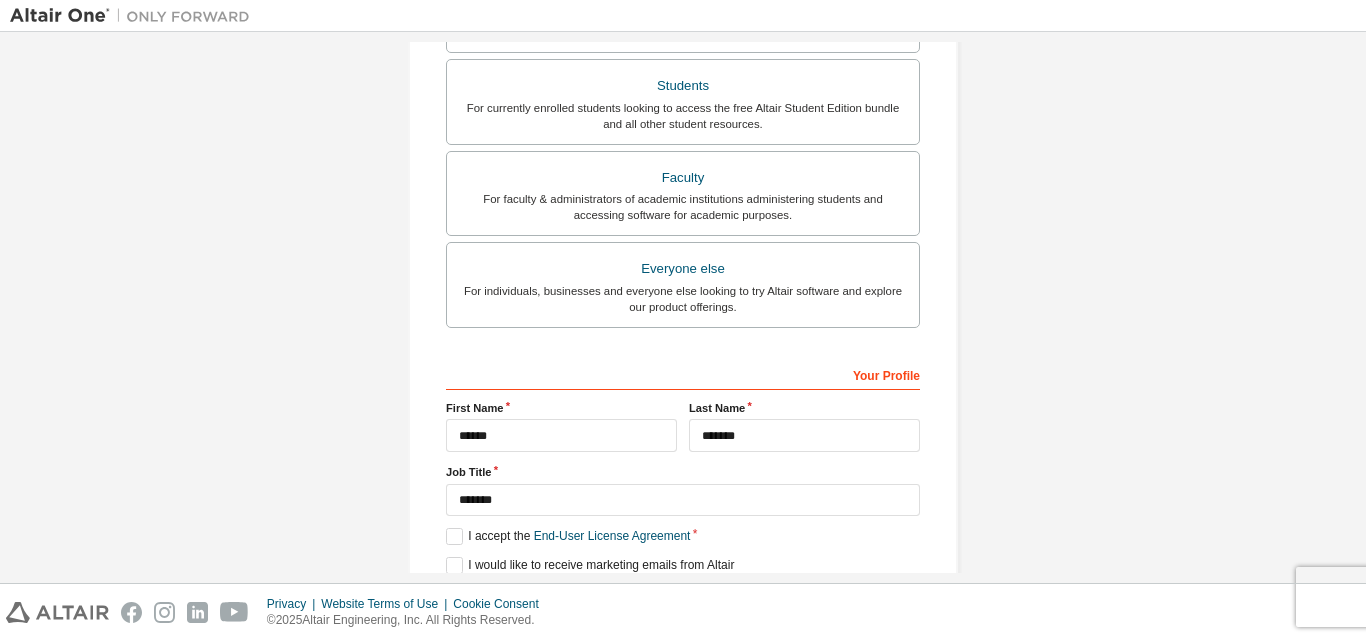 scroll, scrollTop: 528, scrollLeft: 0, axis: vertical 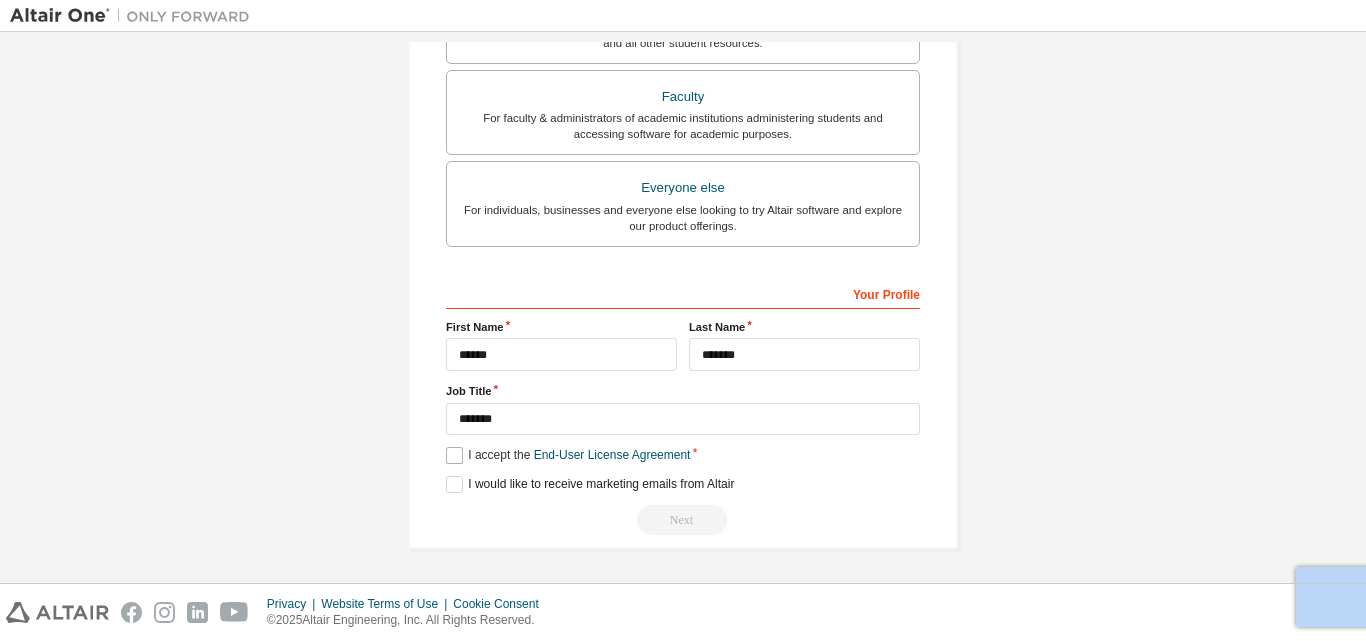 drag, startPoint x: 684, startPoint y: 509, endPoint x: 445, endPoint y: 457, distance: 244.59149 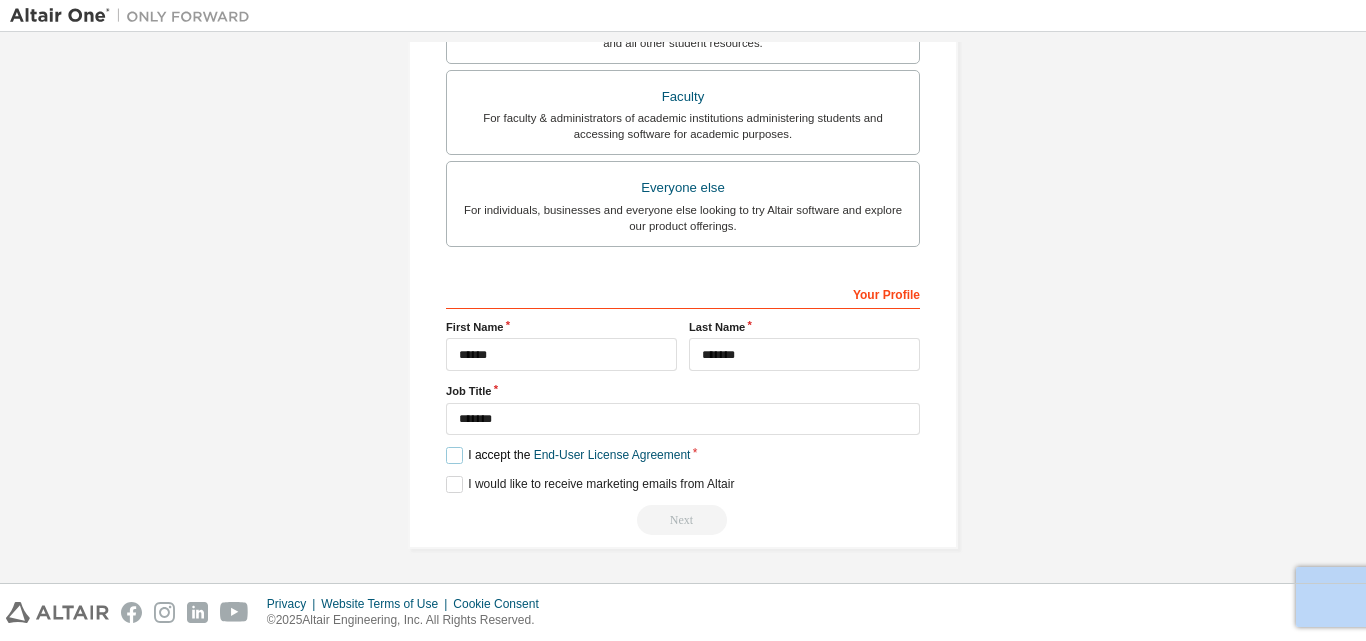 click on "I accept the    End-User License Agreement" at bounding box center (568, 455) 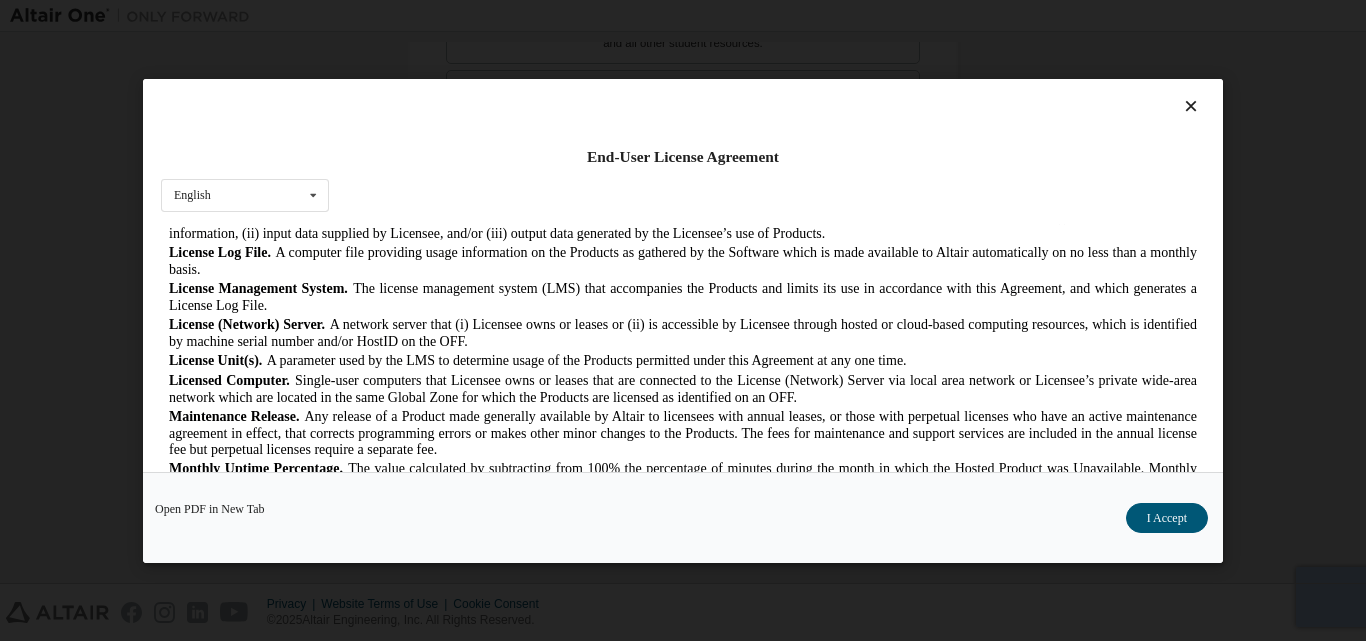 scroll, scrollTop: 727, scrollLeft: 0, axis: vertical 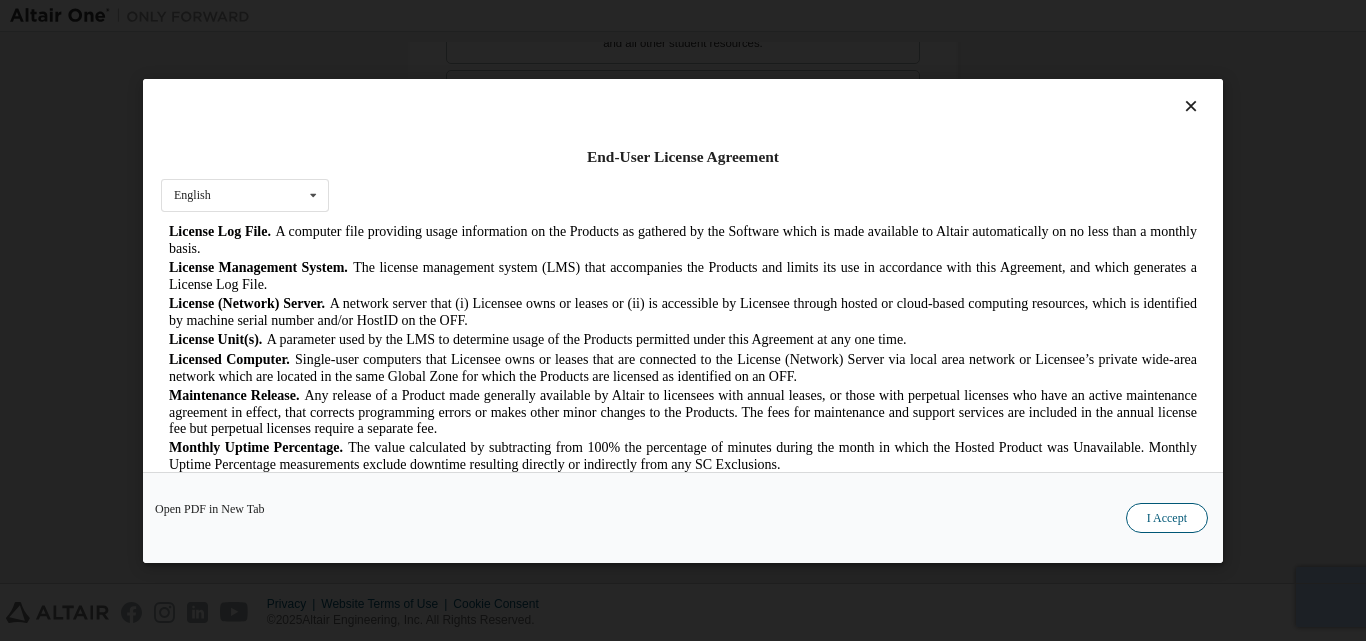 click on "I Accept" at bounding box center [1167, 517] 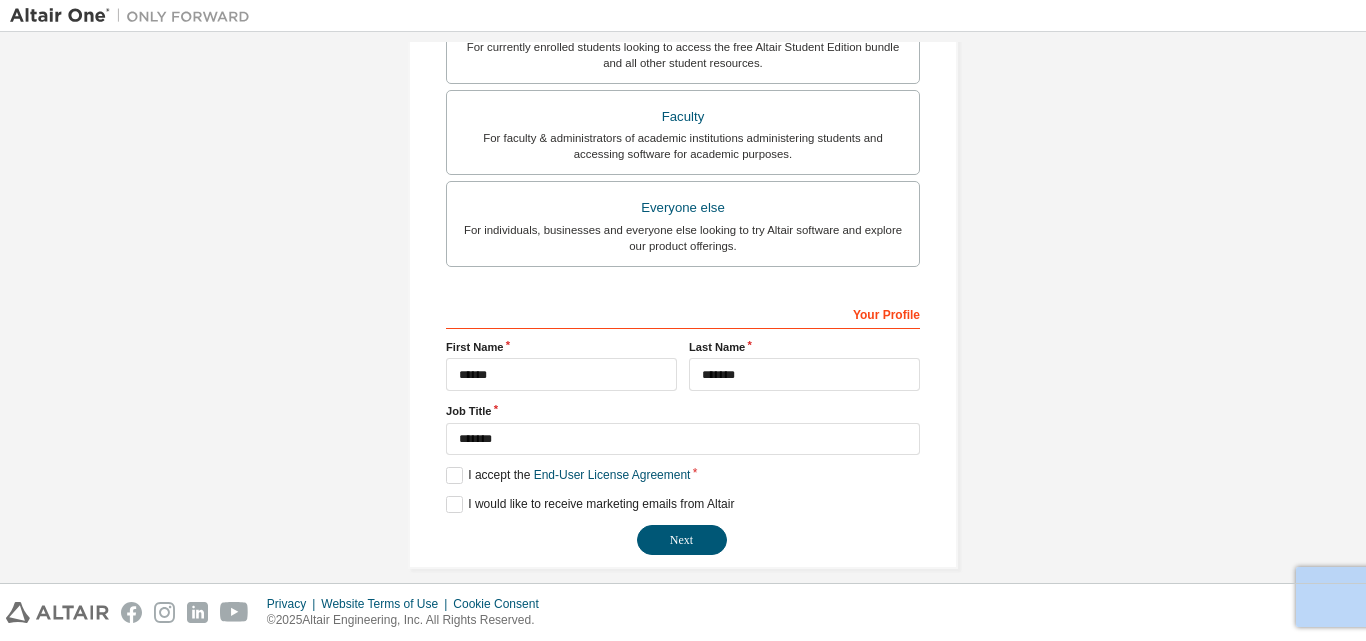 scroll, scrollTop: 528, scrollLeft: 0, axis: vertical 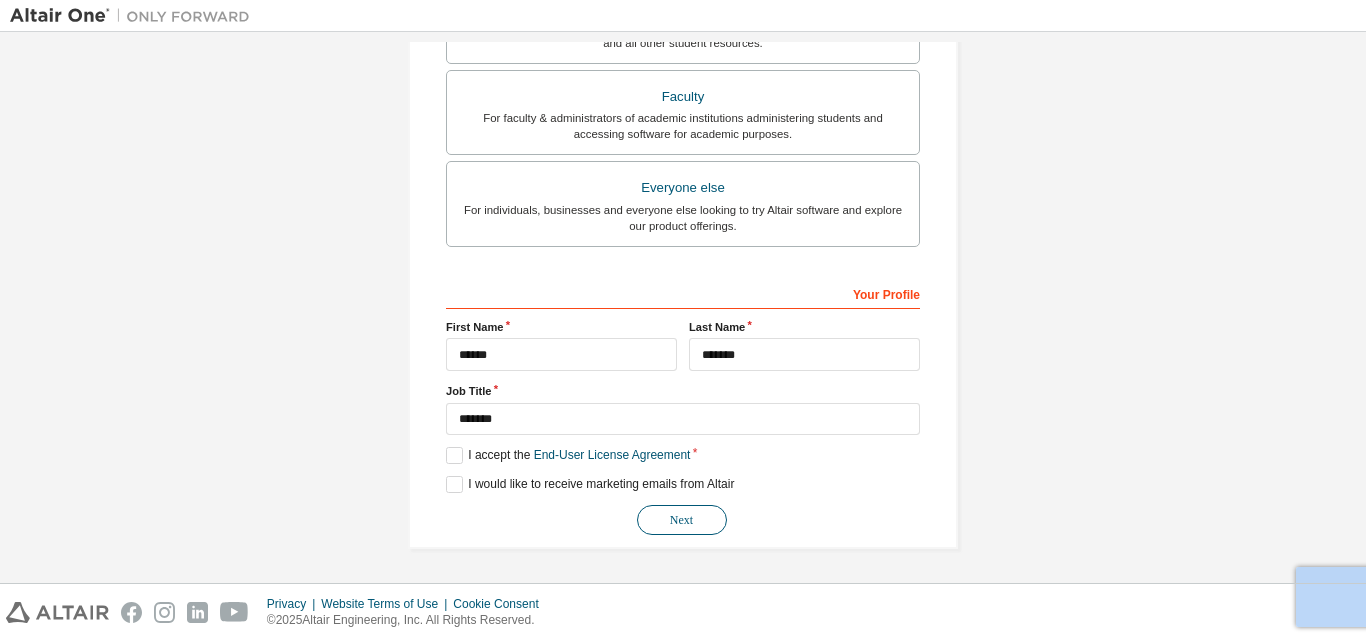 click on "Next" at bounding box center (682, 520) 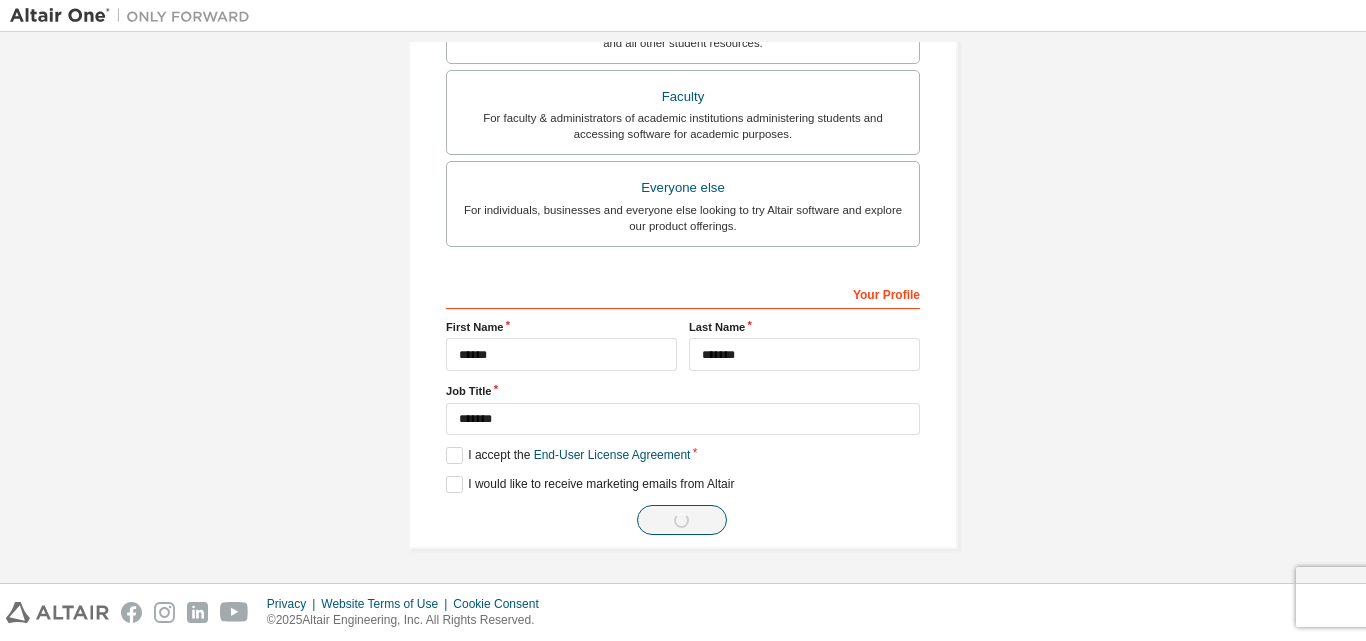 scroll, scrollTop: 0, scrollLeft: 0, axis: both 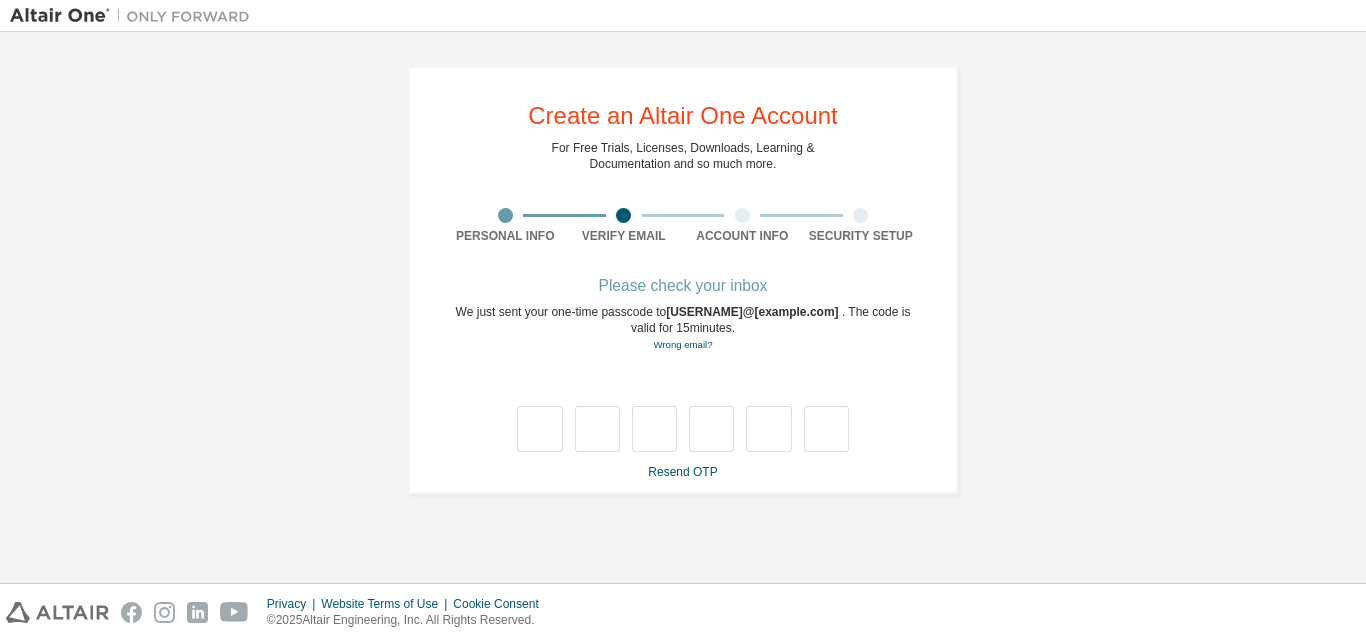 type on "*" 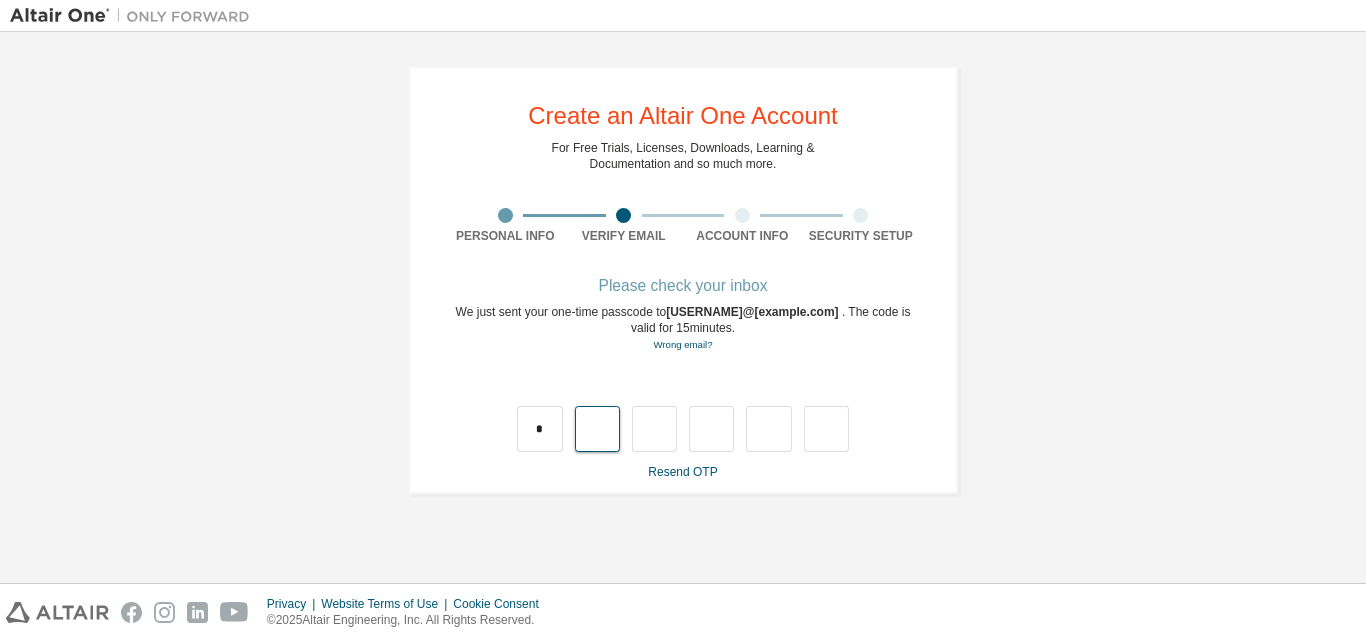 type on "*" 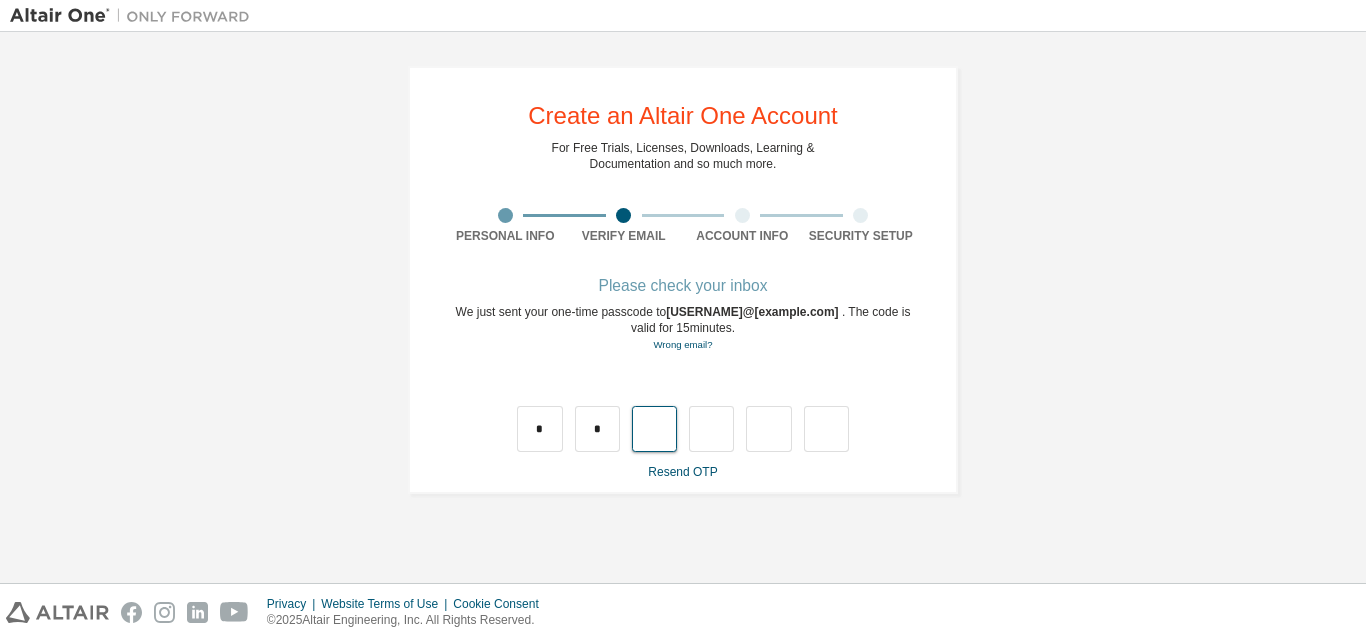 type on "*" 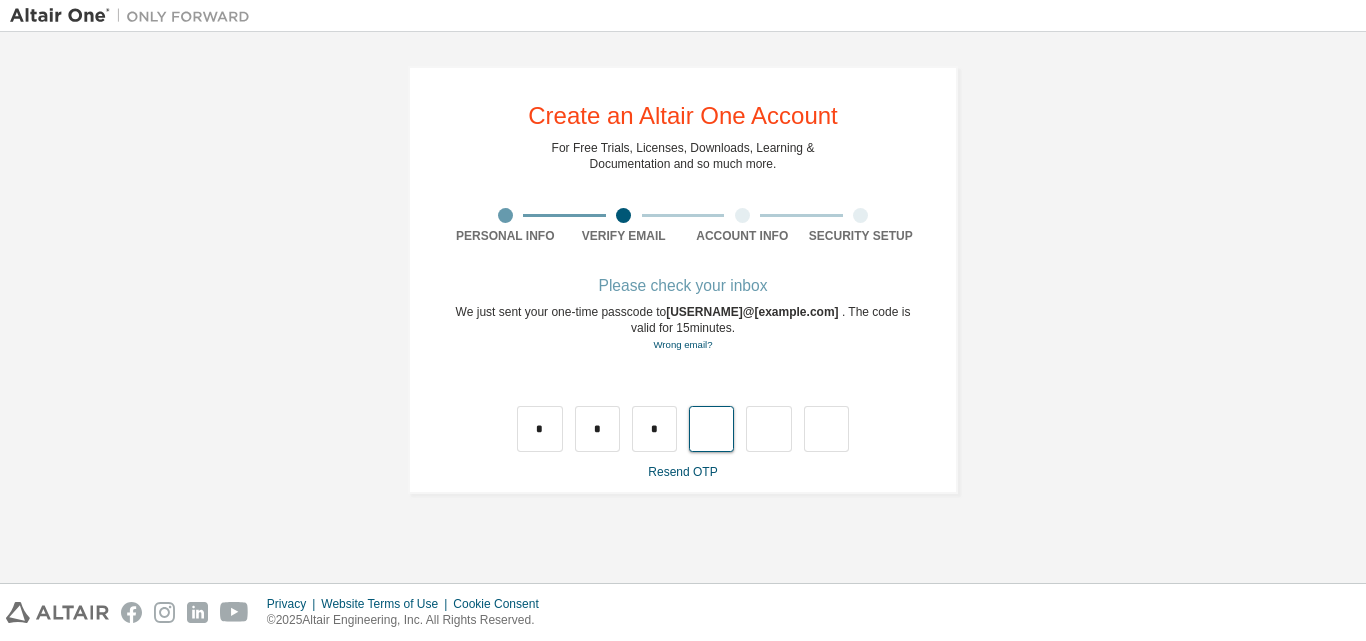 type on "*" 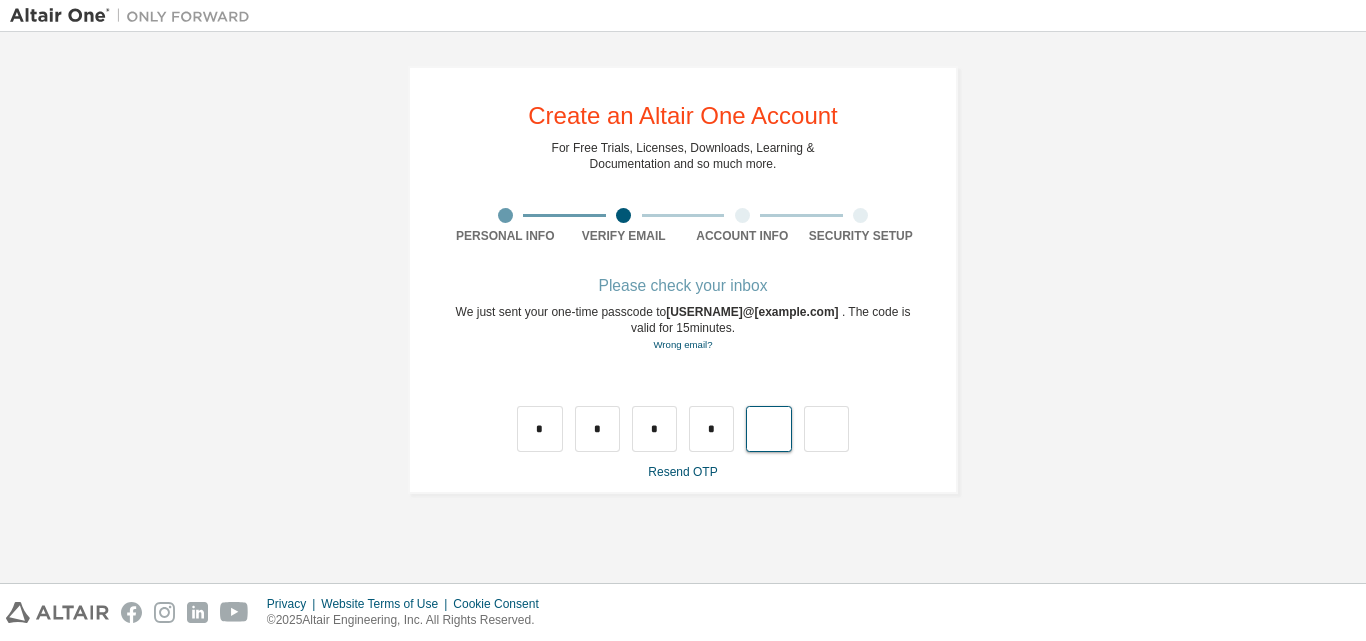 type on "*" 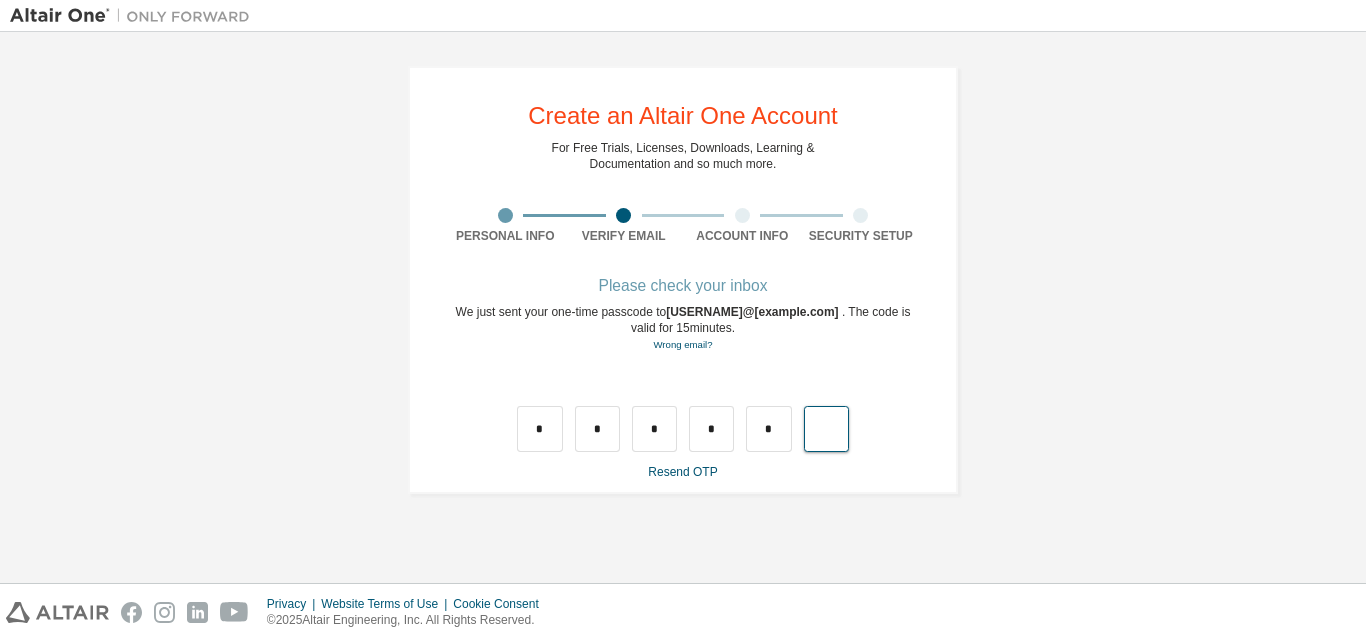 type on "*" 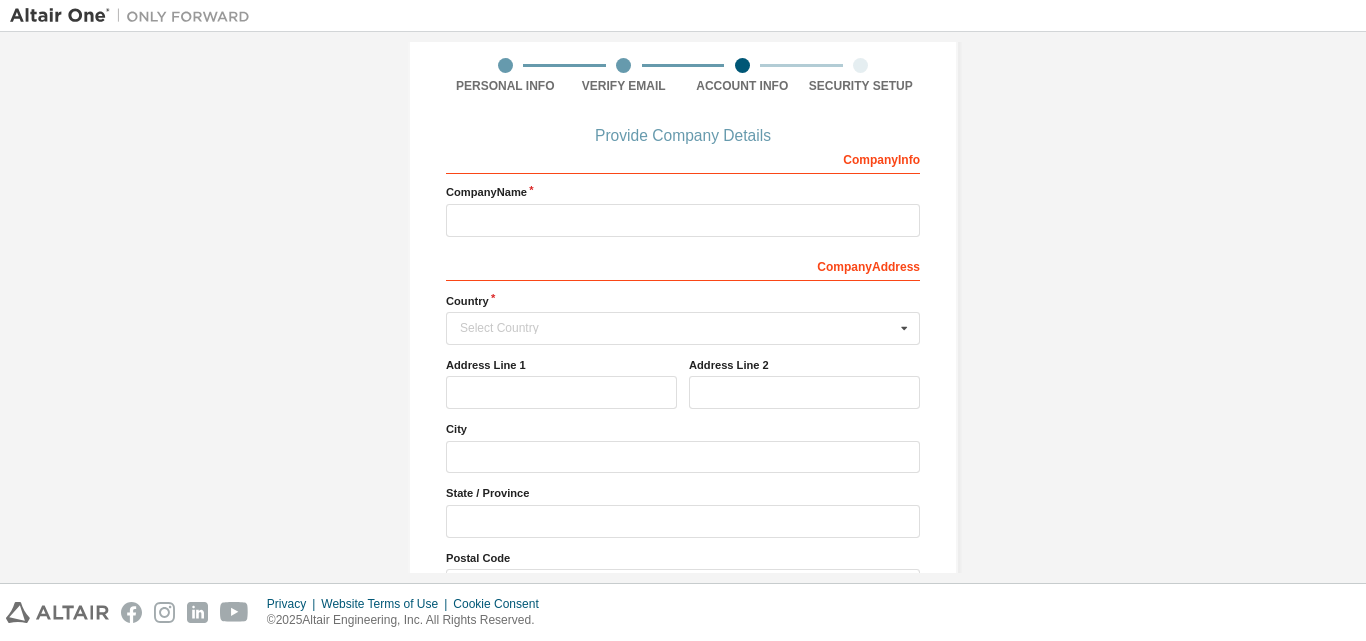 scroll, scrollTop: 127, scrollLeft: 0, axis: vertical 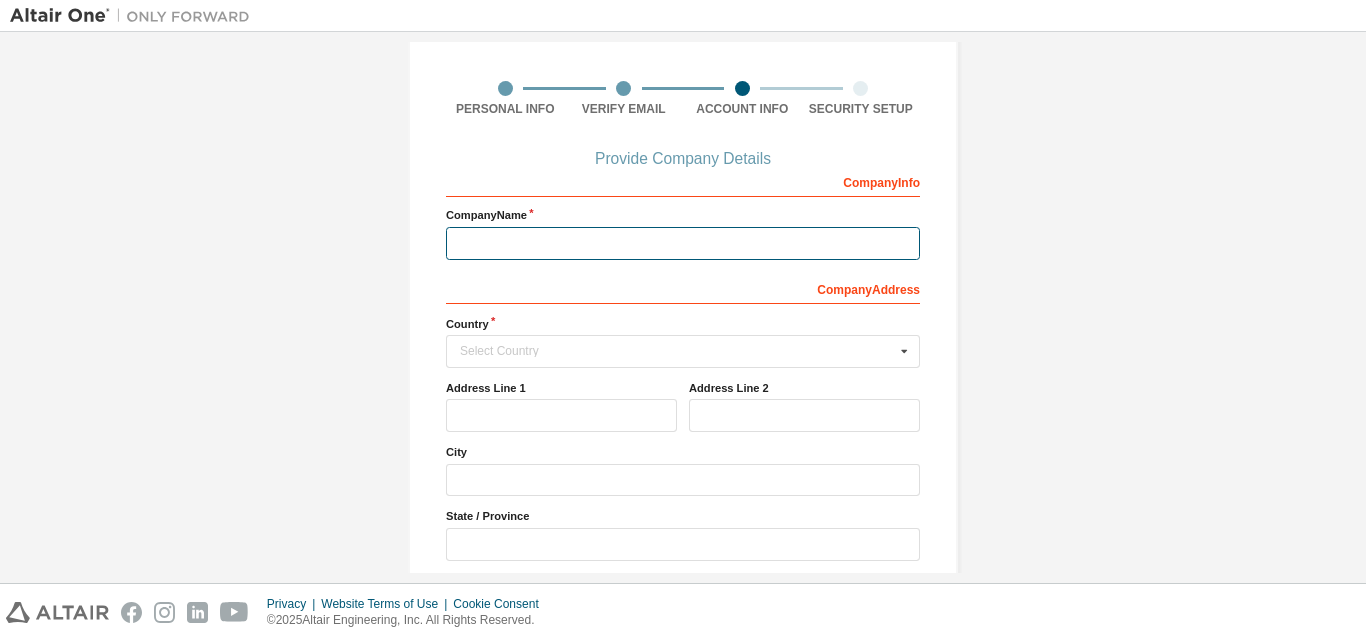 click at bounding box center [683, 243] 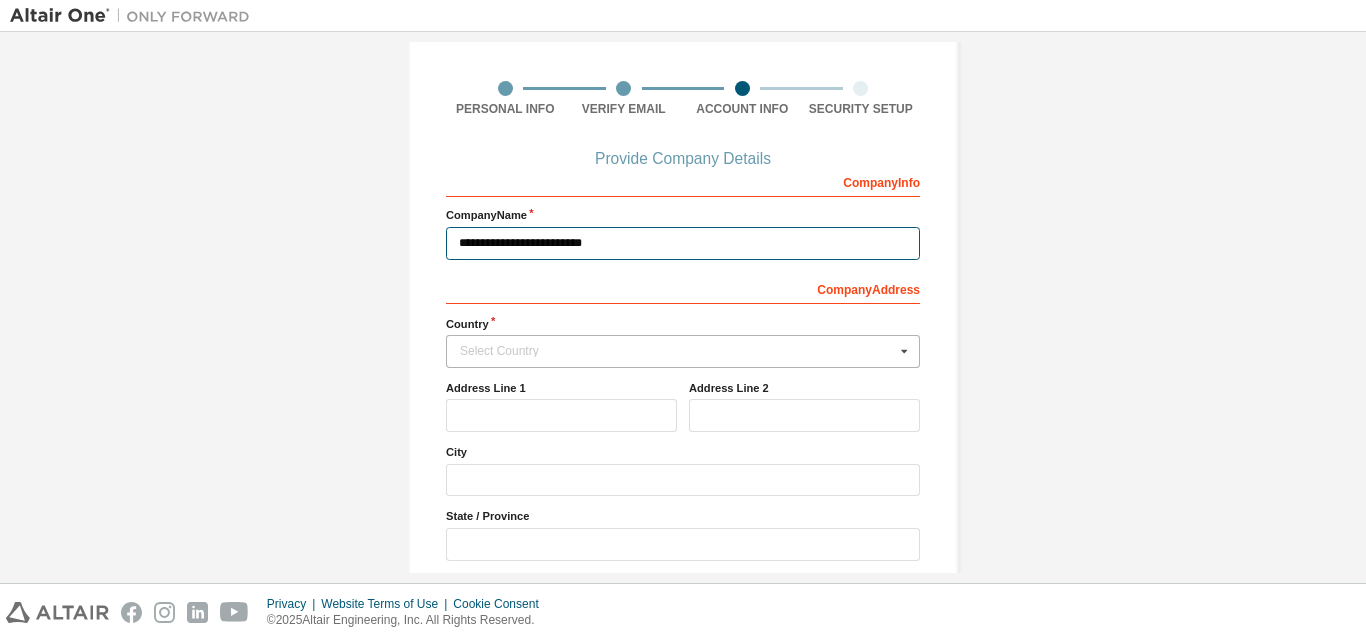 type on "**********" 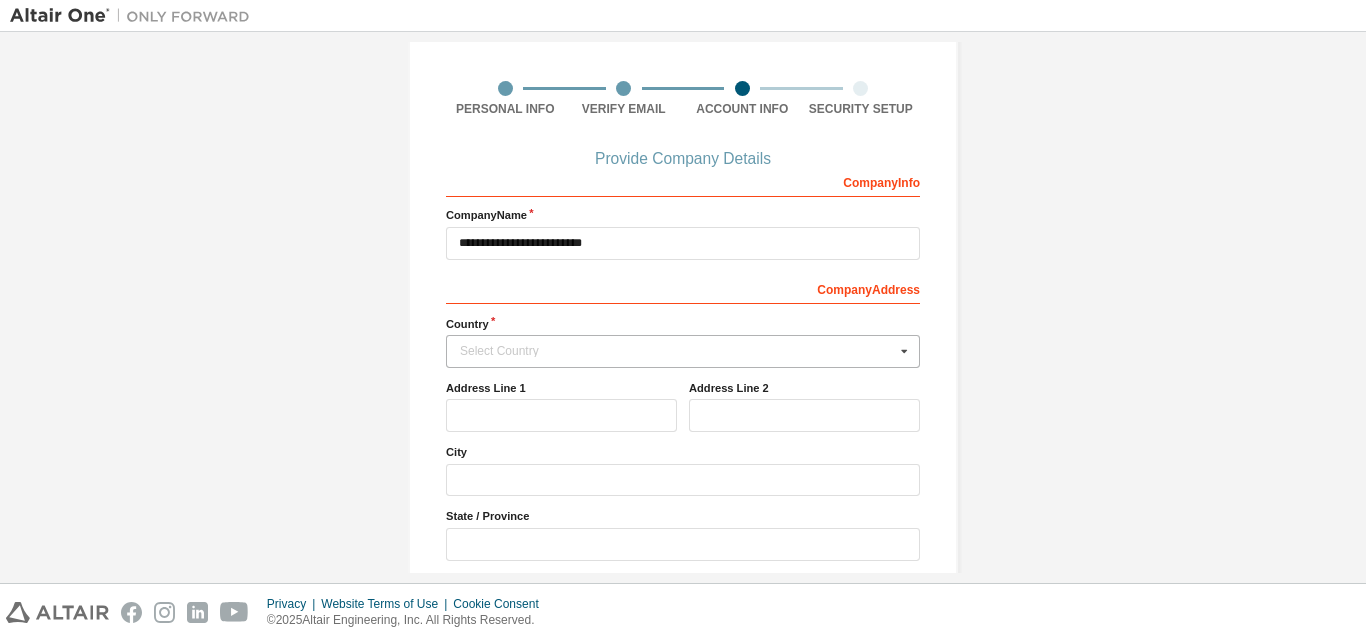 click on "Select Country" at bounding box center (677, 351) 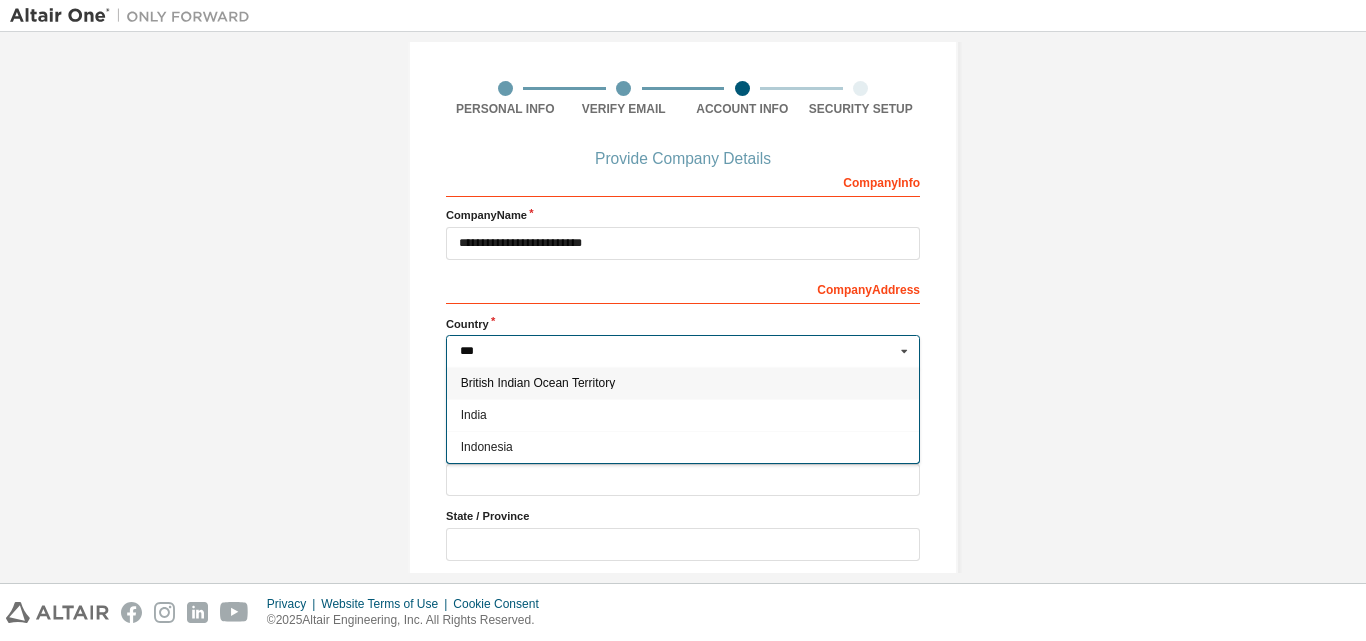 scroll, scrollTop: 0, scrollLeft: 0, axis: both 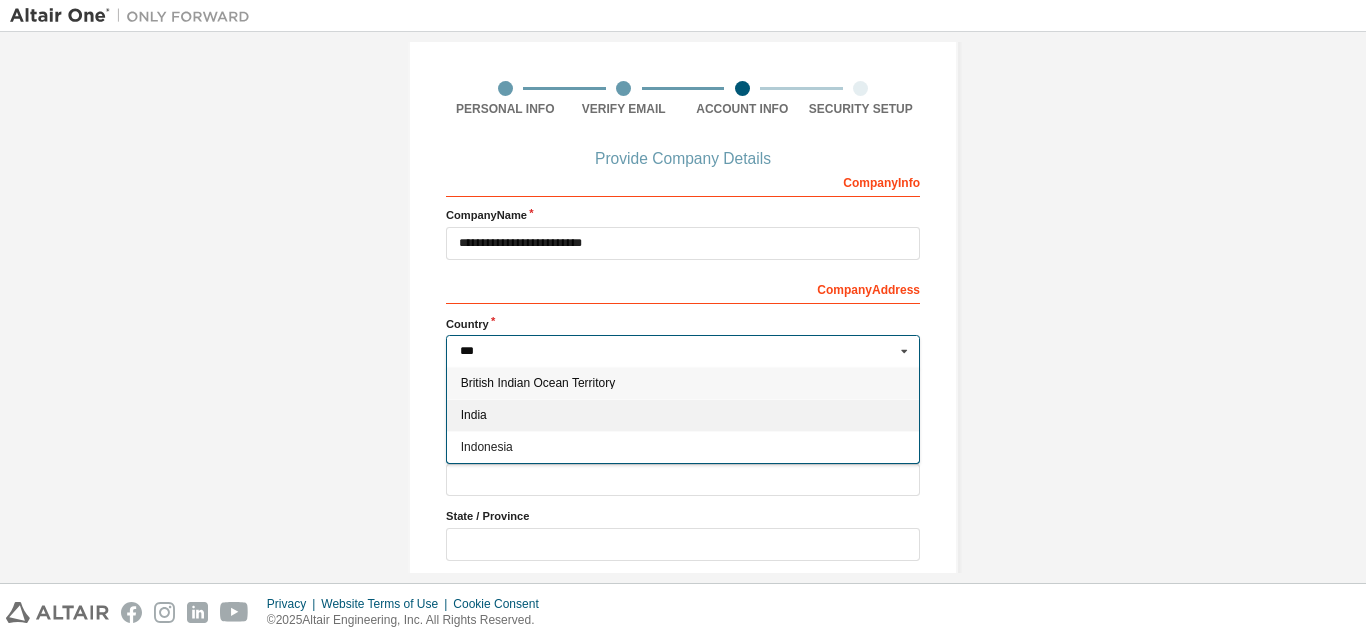 type on "***" 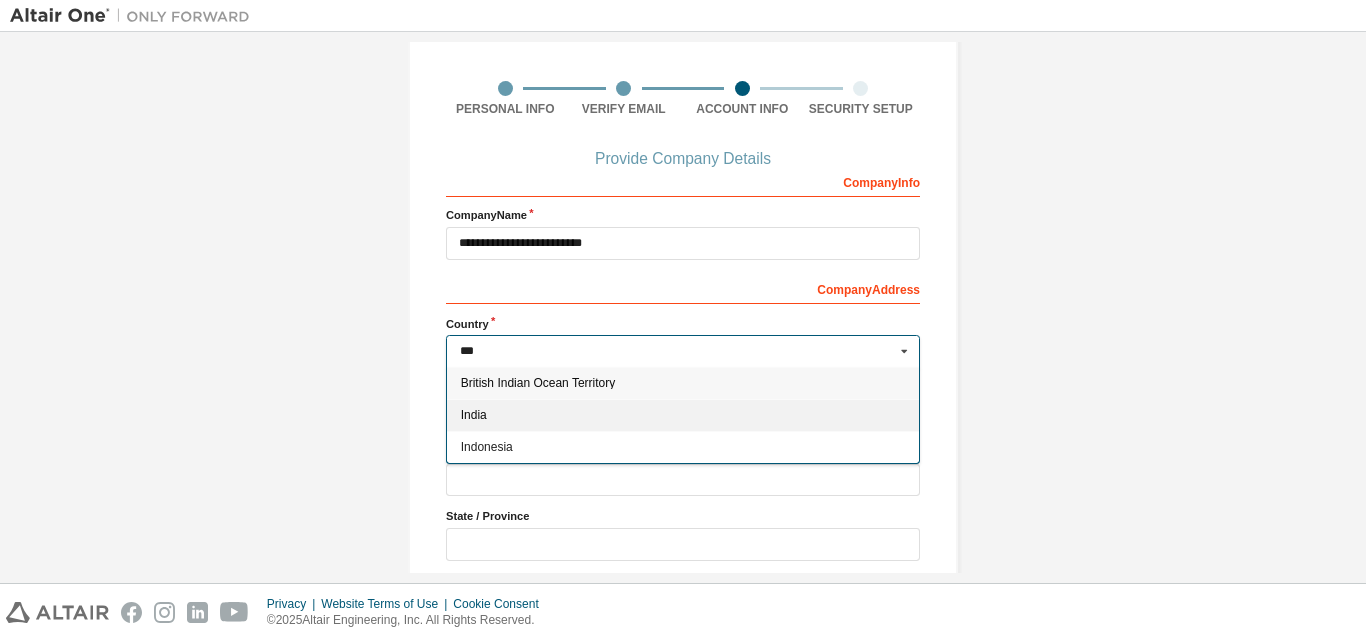 click on "India" at bounding box center [683, 415] 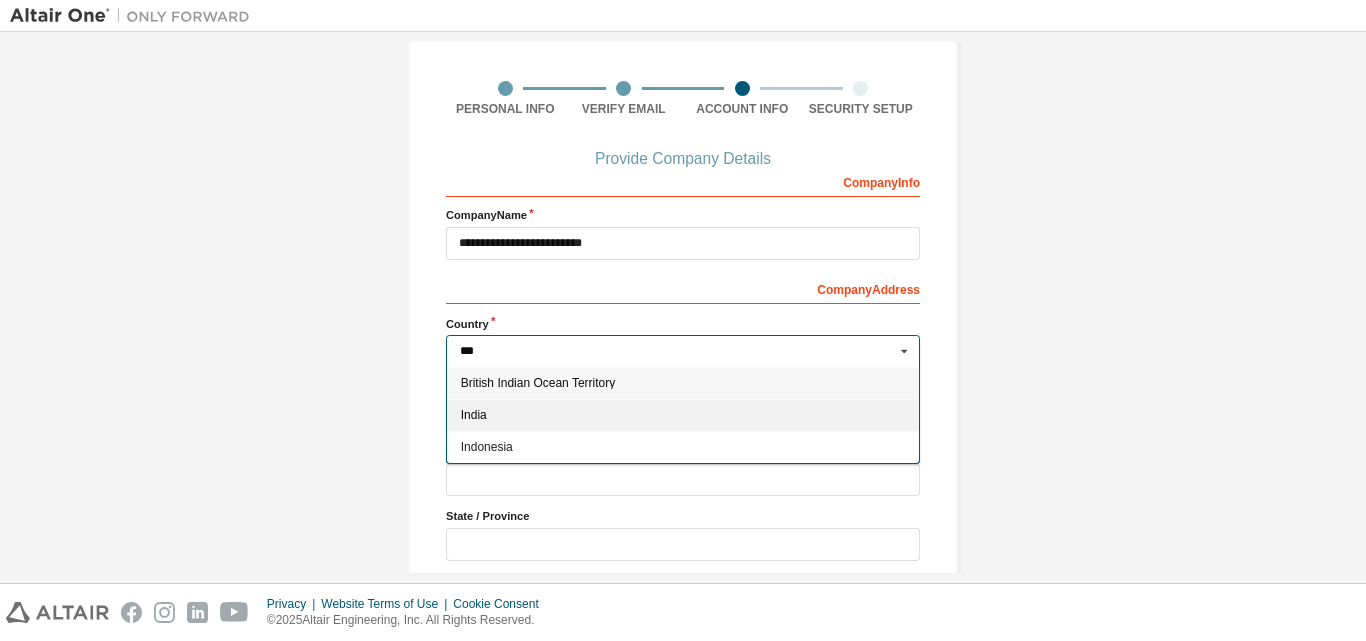 type on "***" 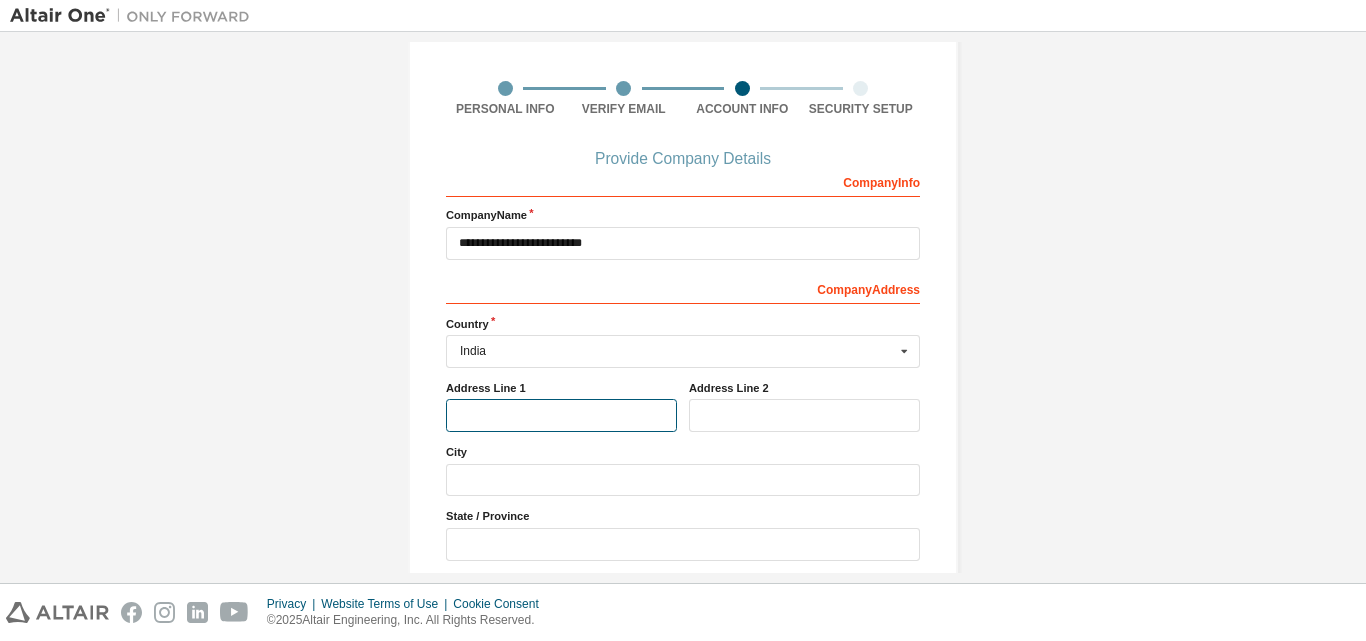 click at bounding box center [561, 415] 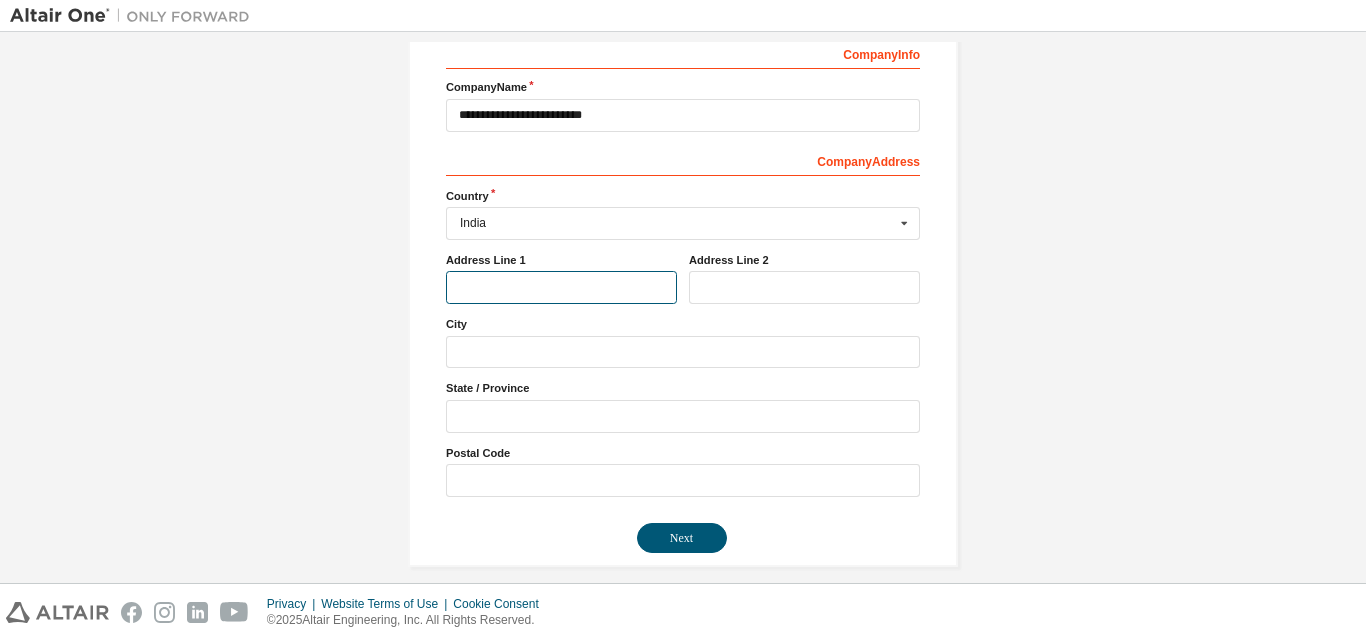 scroll, scrollTop: 256, scrollLeft: 0, axis: vertical 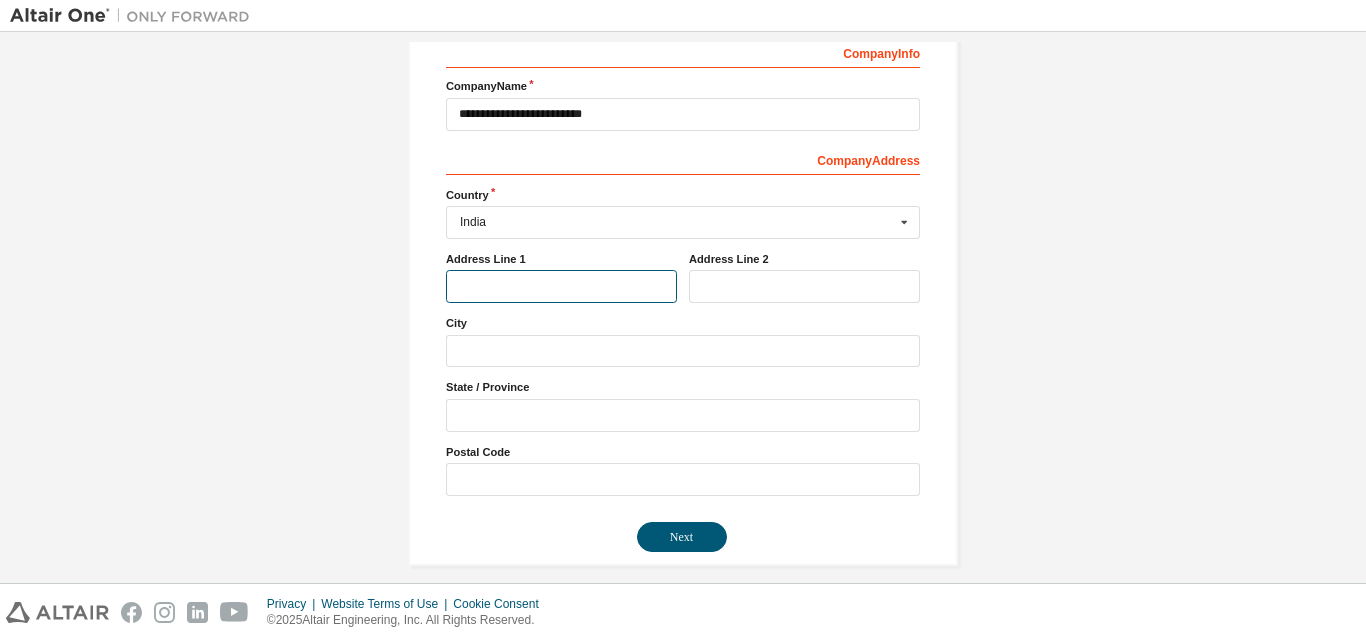 type on "*" 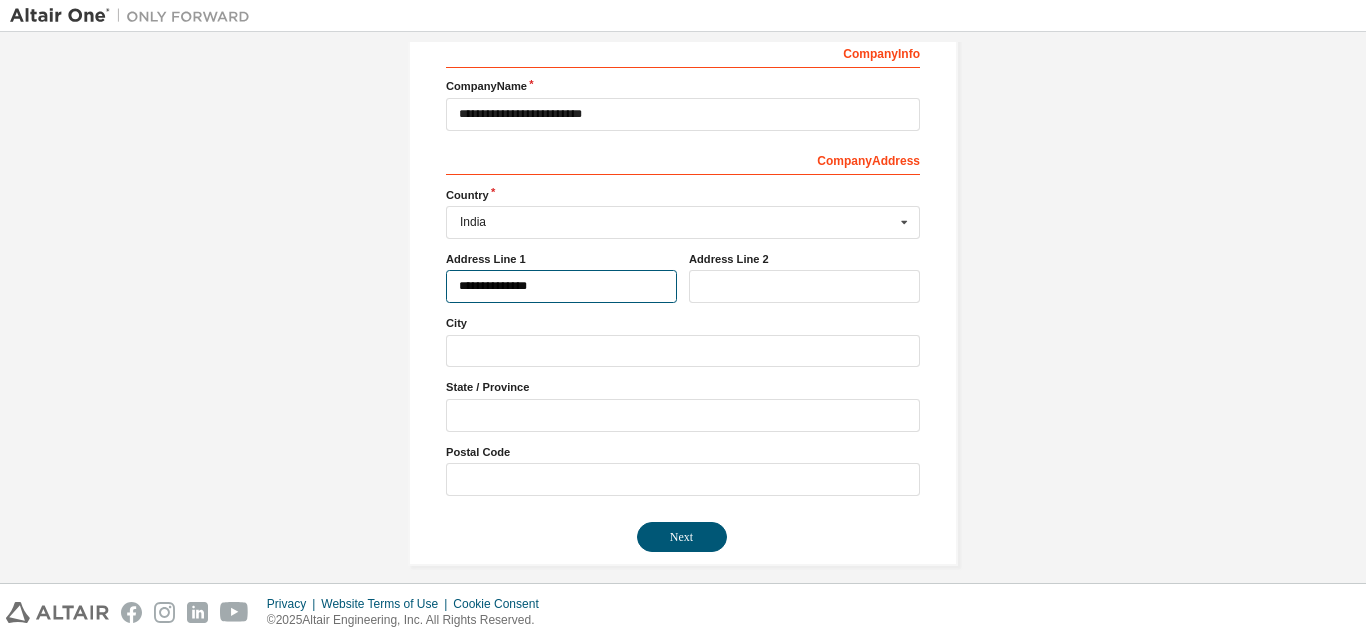 type on "**********" 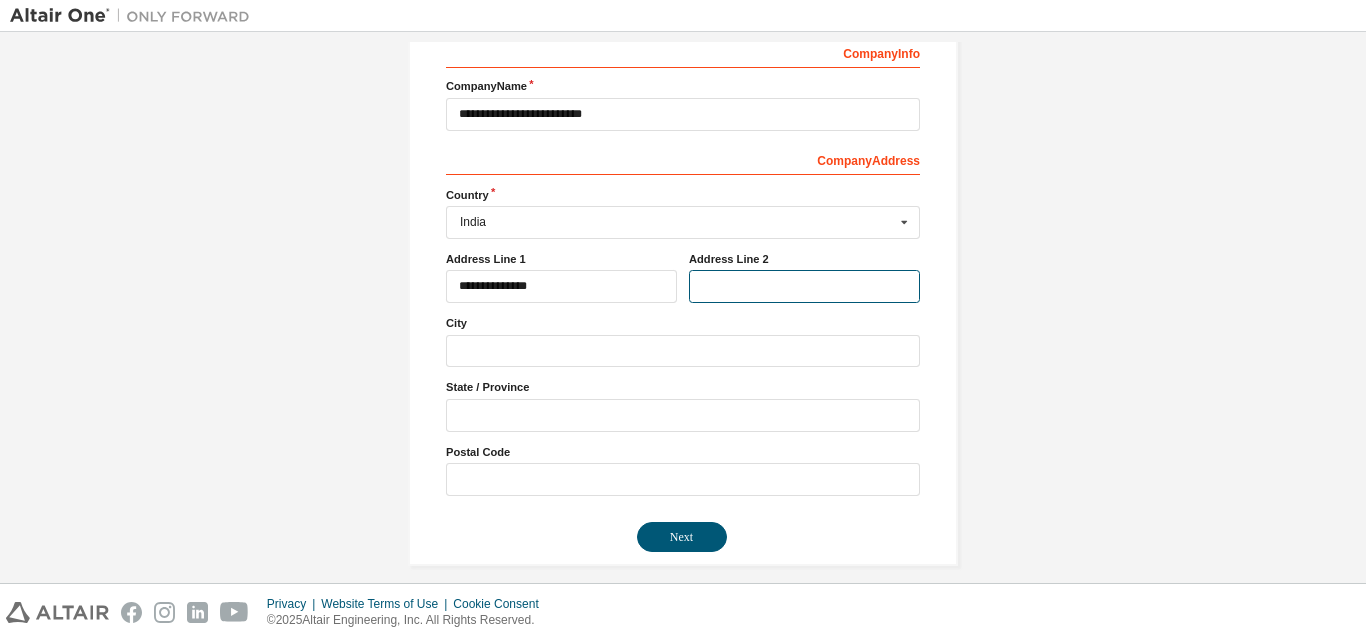 click at bounding box center [804, 286] 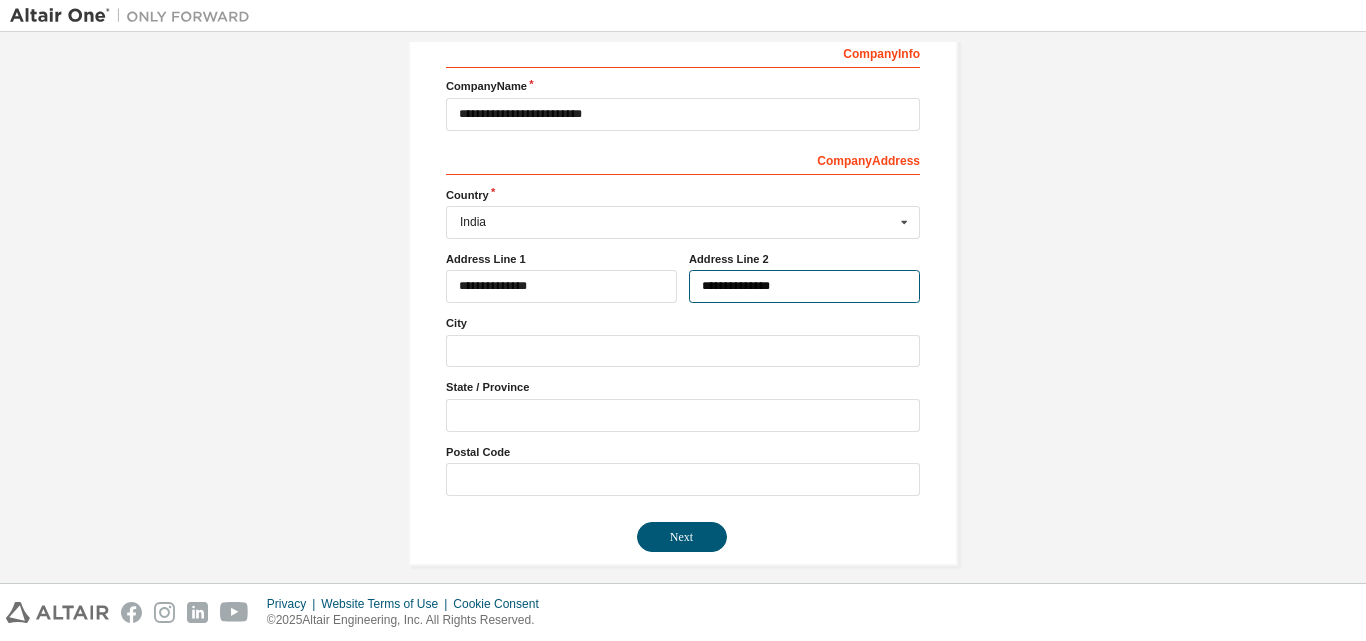 type on "**********" 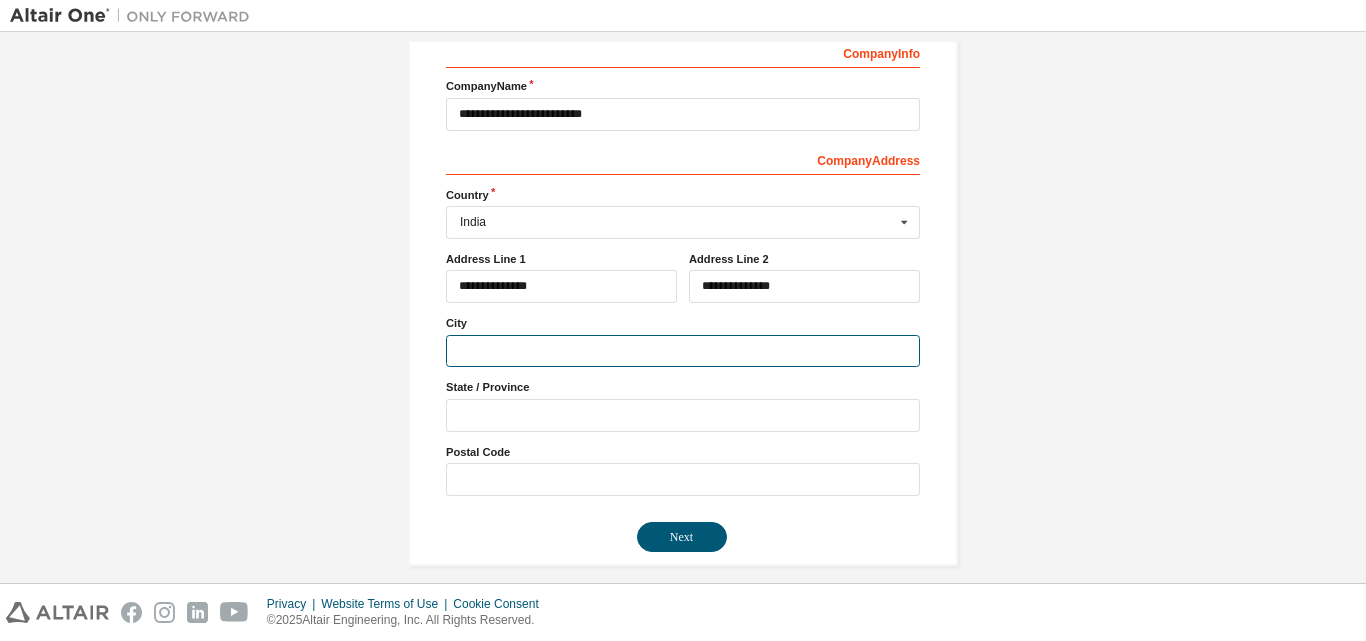 click at bounding box center [683, 351] 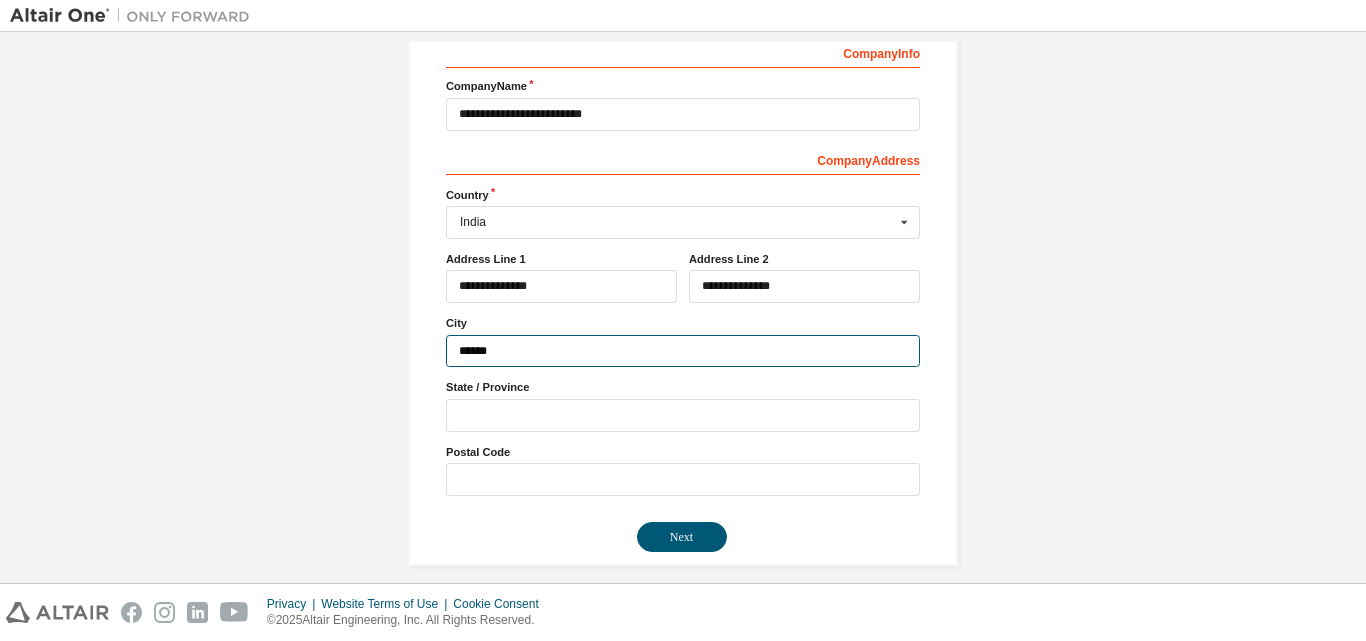 type on "******" 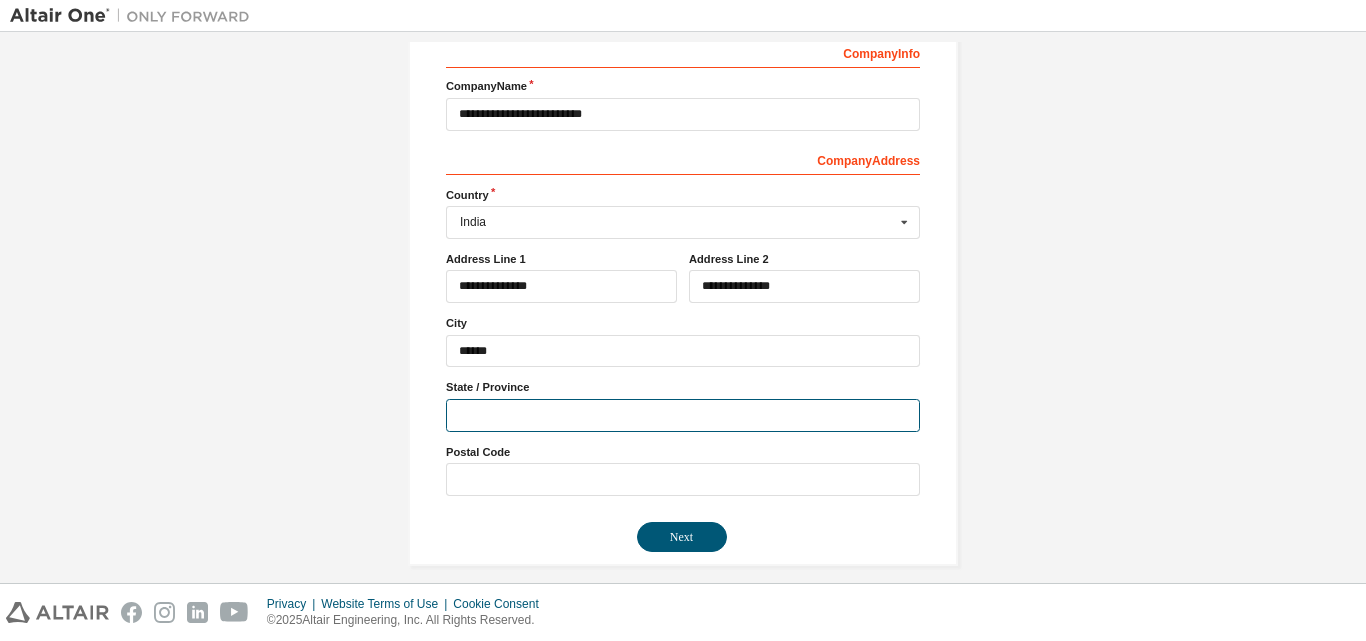click at bounding box center (683, 415) 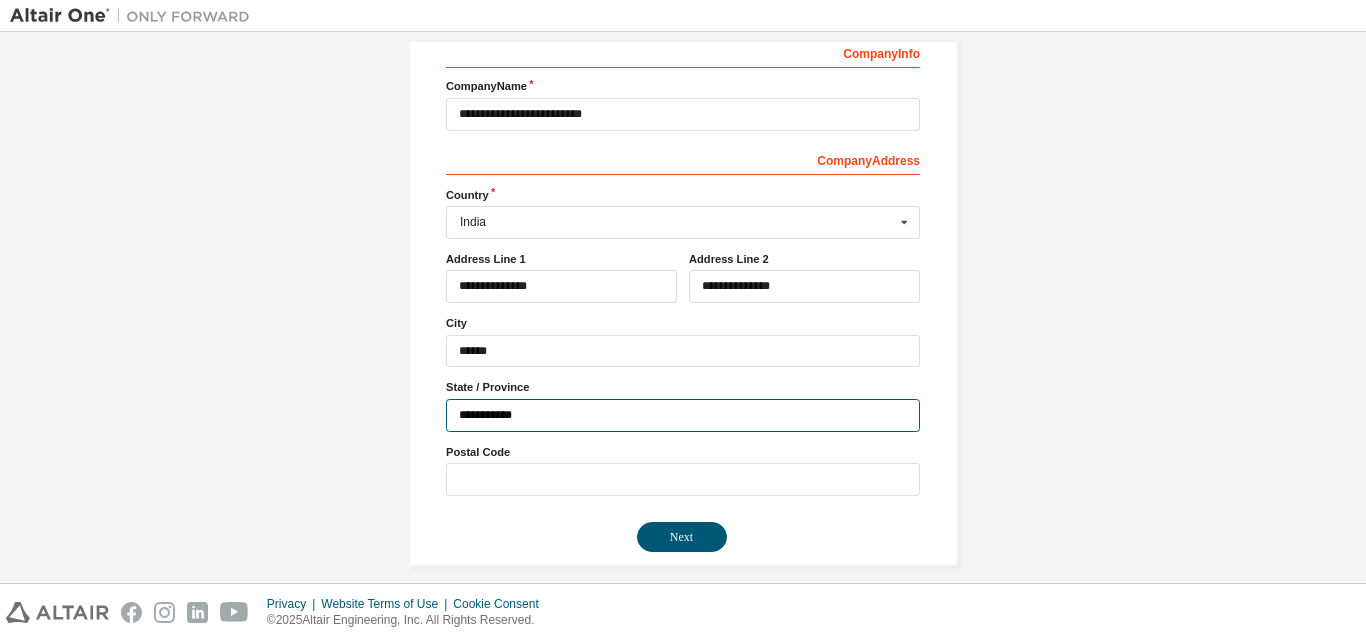 type on "**********" 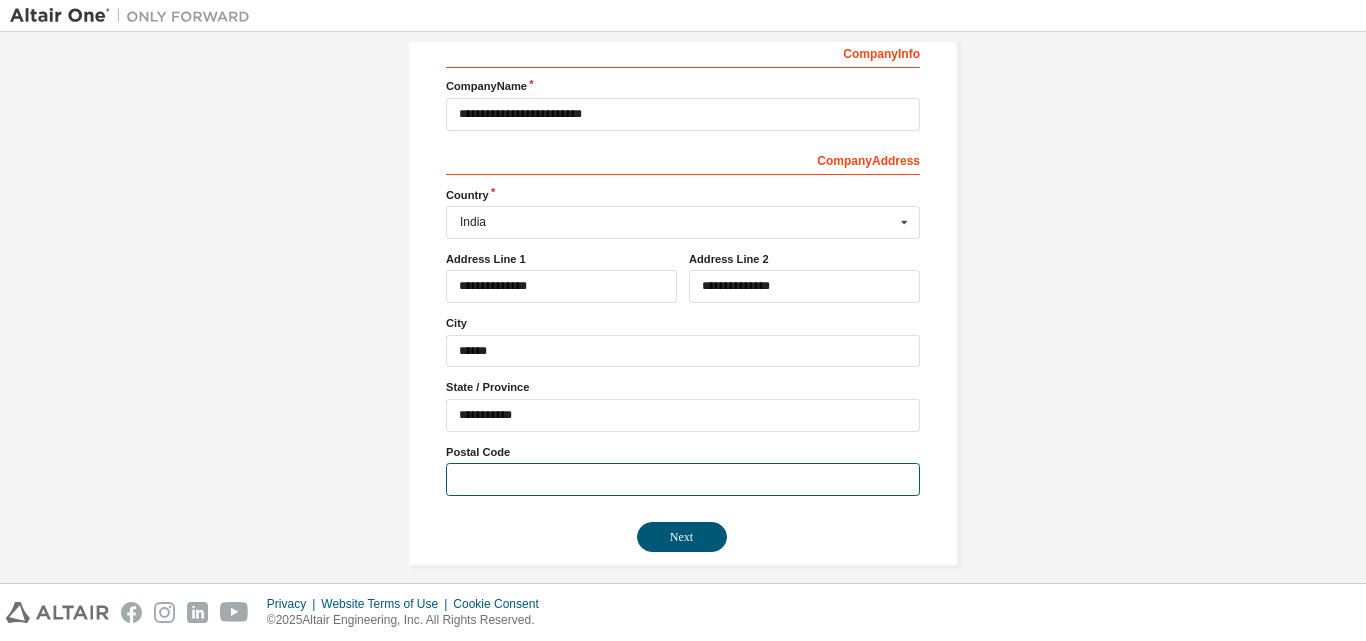 click at bounding box center [683, 479] 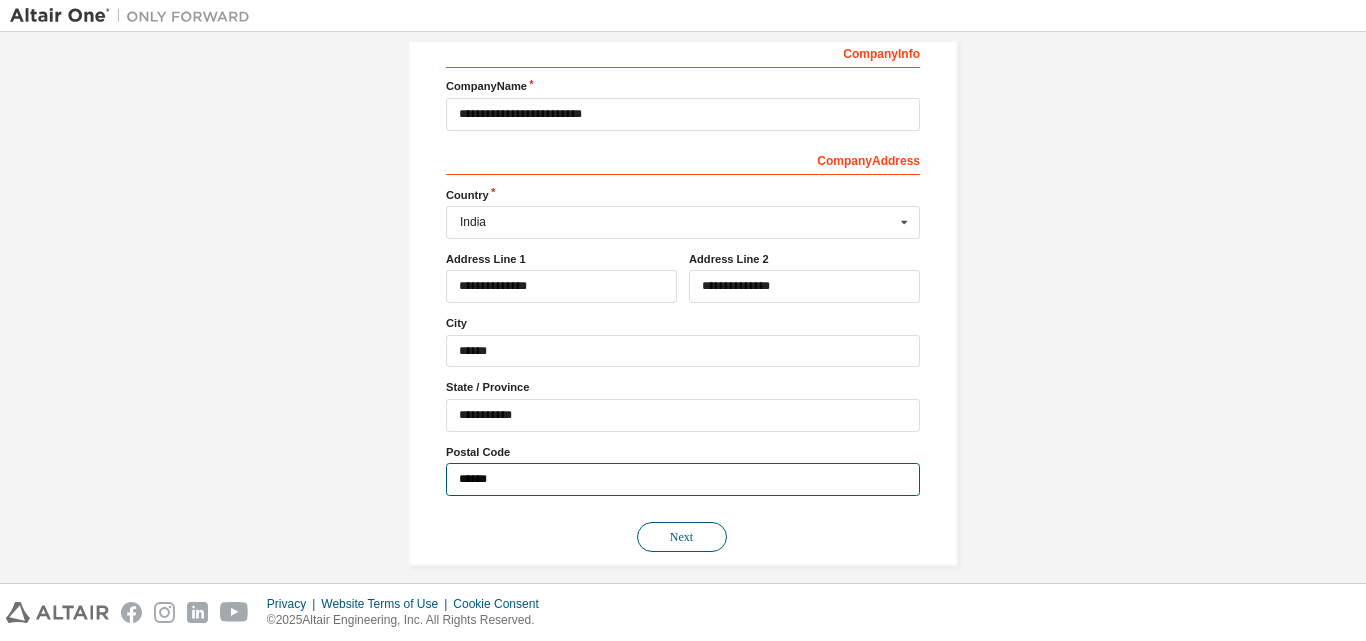 type on "******" 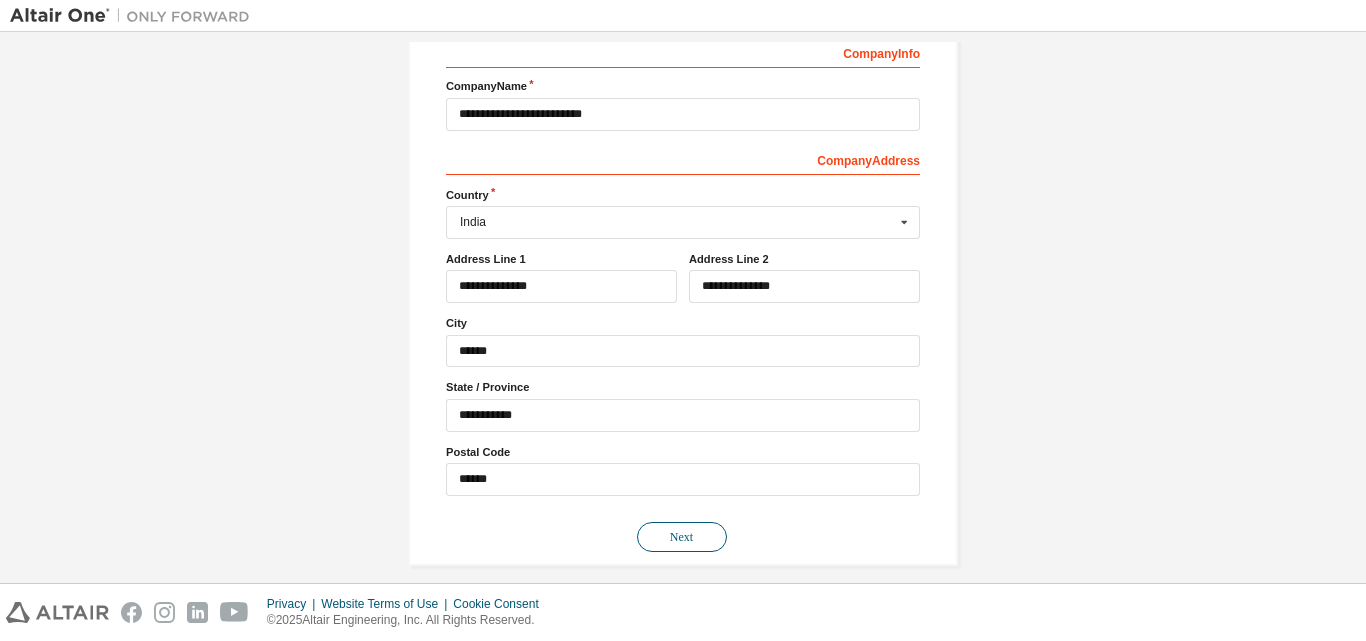 click on "Next" at bounding box center (682, 537) 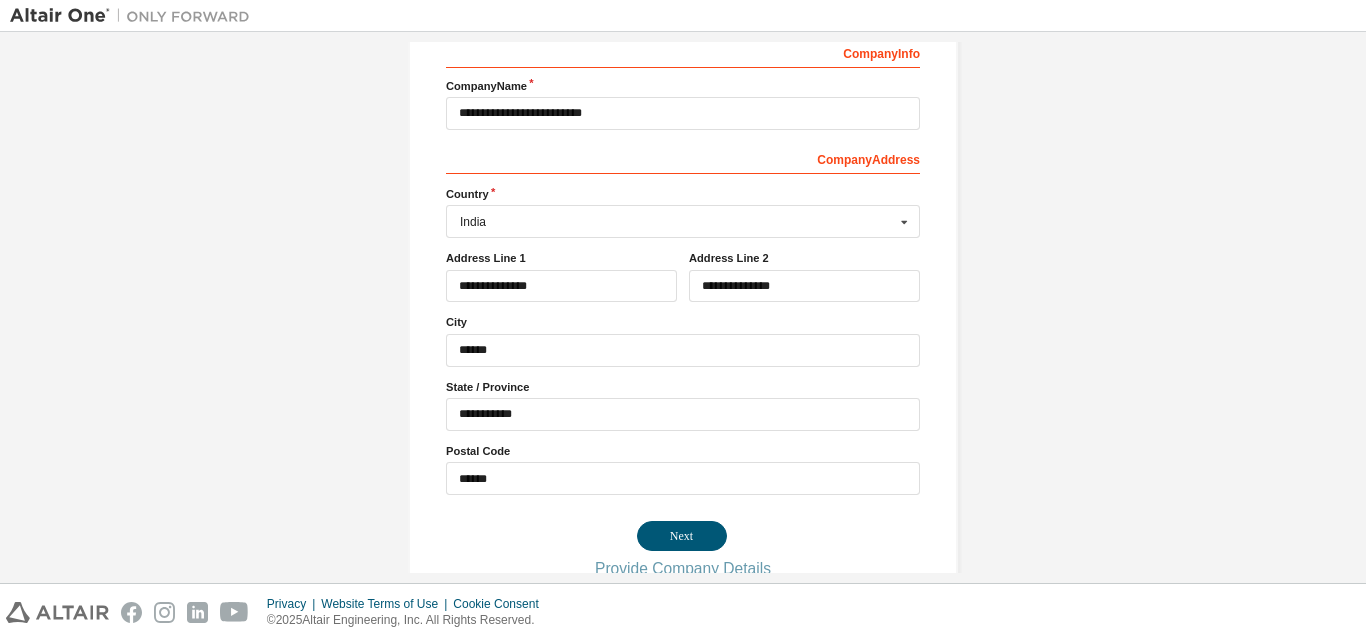 scroll, scrollTop: 0, scrollLeft: 0, axis: both 